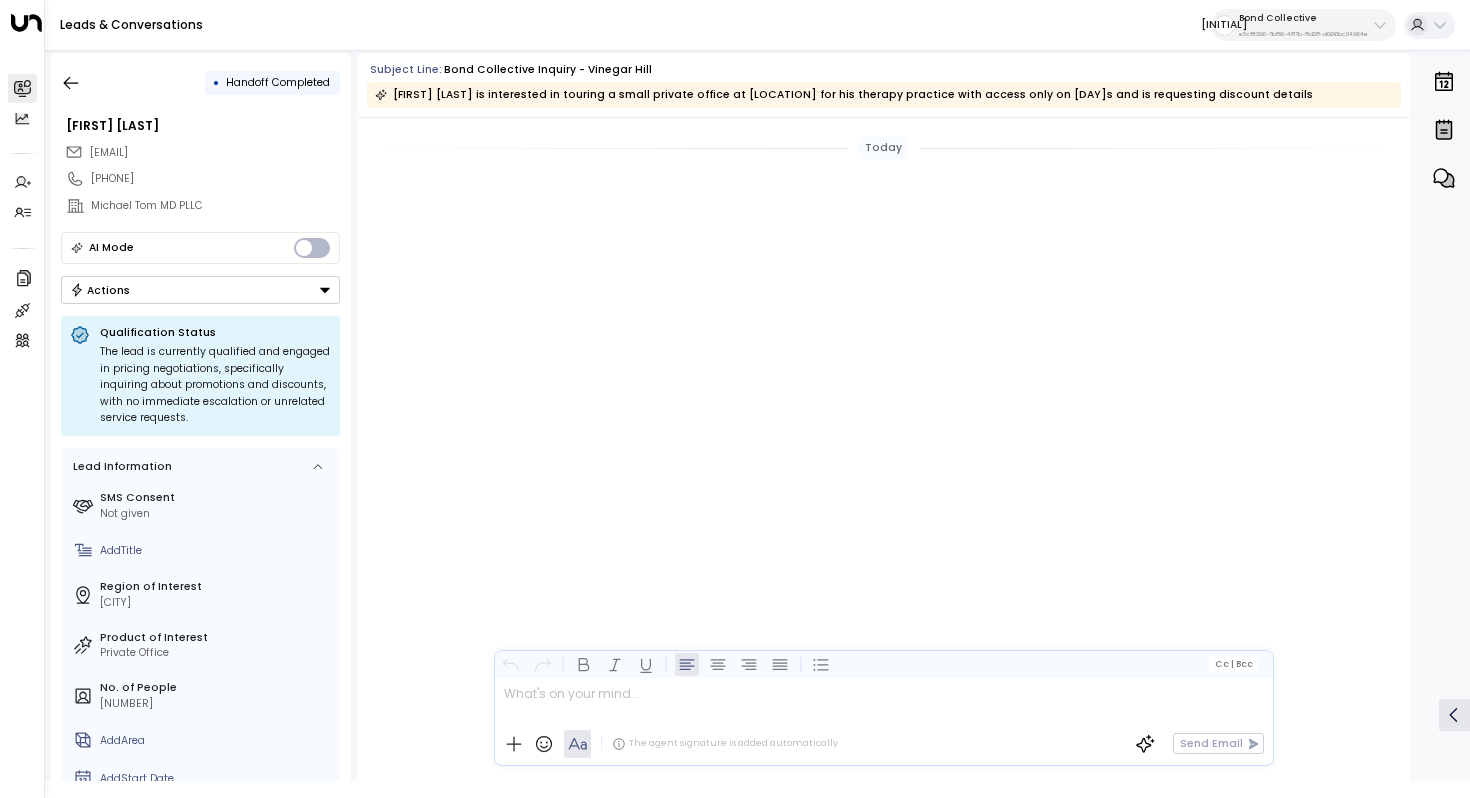 scroll, scrollTop: 0, scrollLeft: 0, axis: both 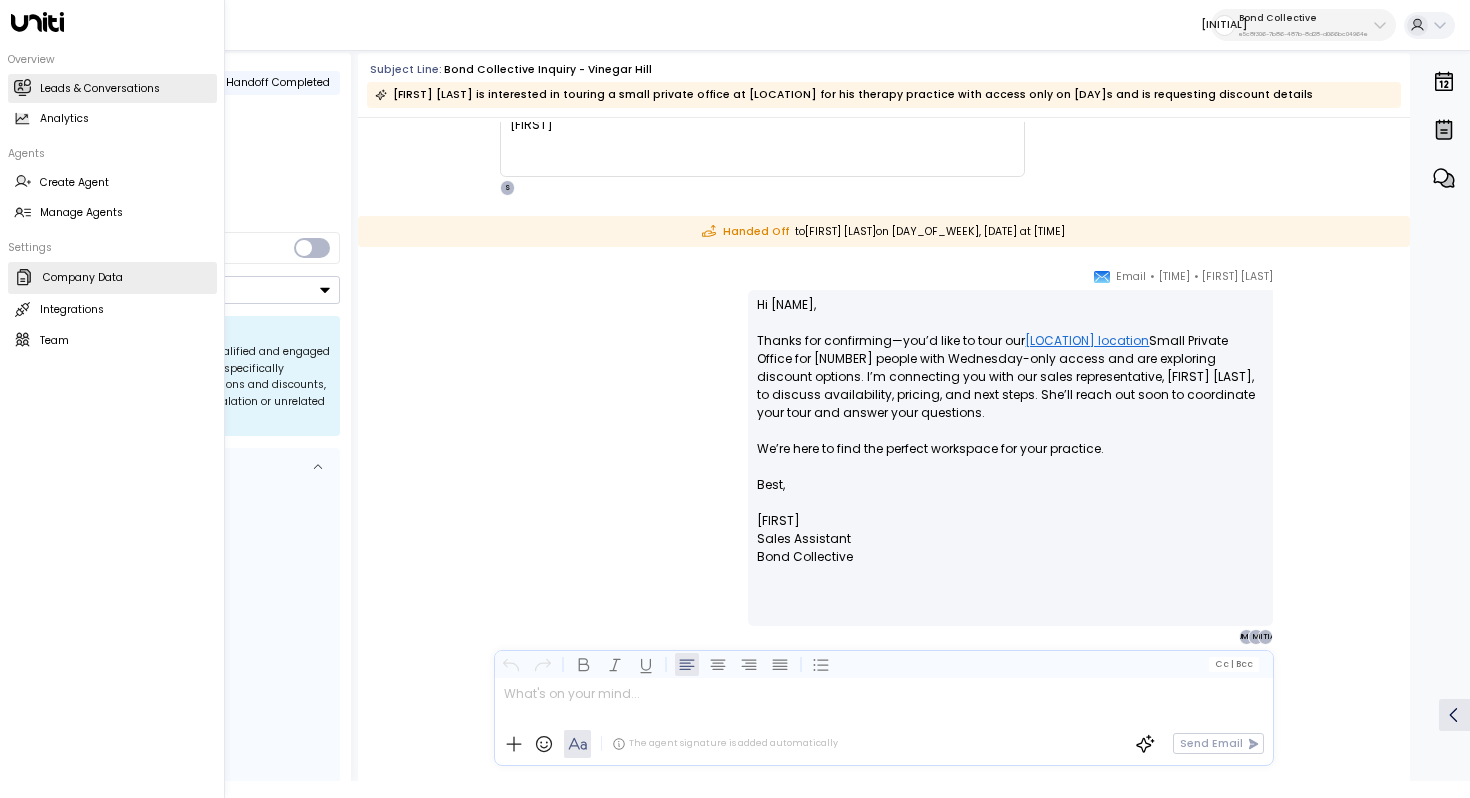 click on "Company Data Company Data" at bounding box center (112, 278) 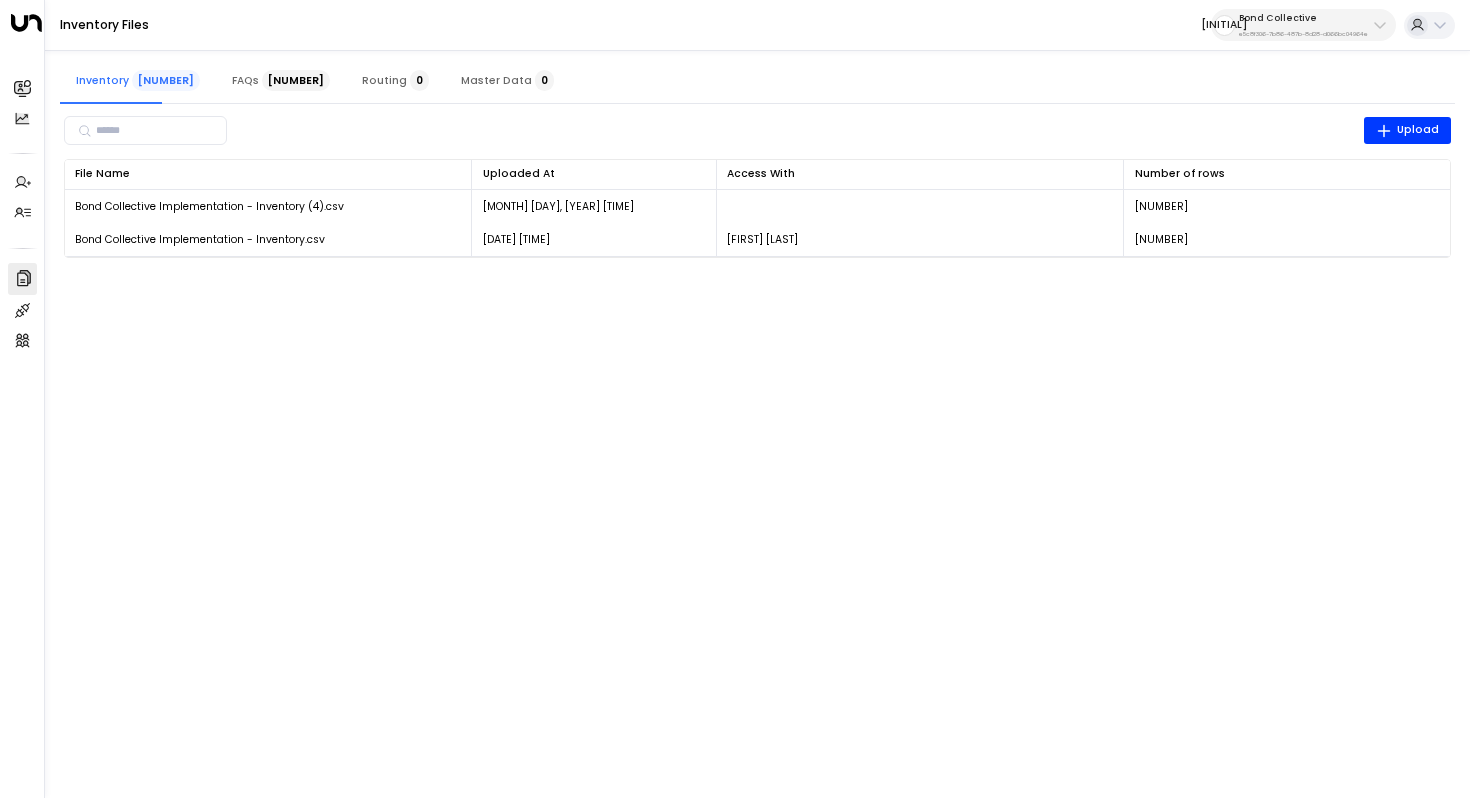 click on "Bond Collective" at bounding box center [1303, 18] 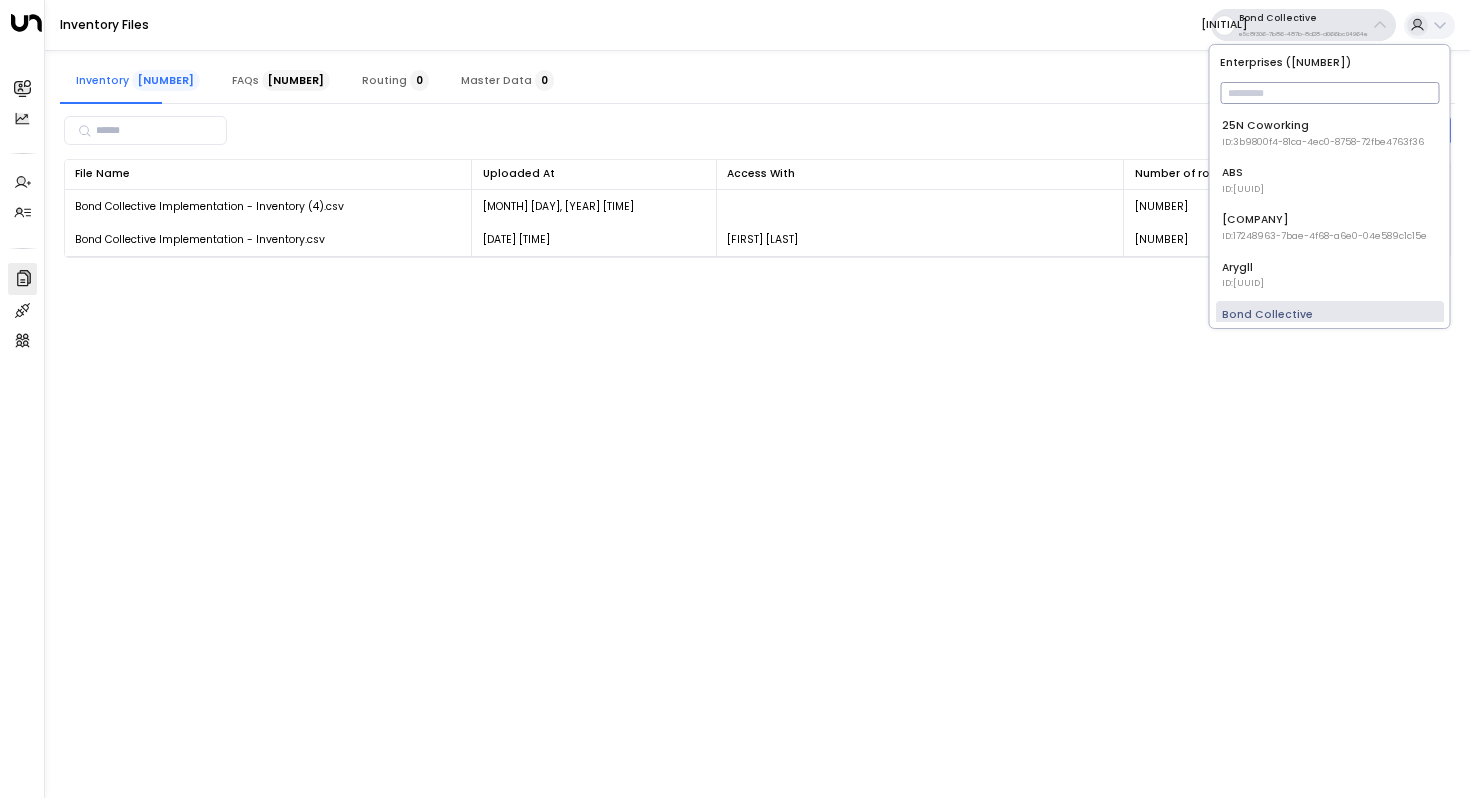 click at bounding box center (1329, 93) 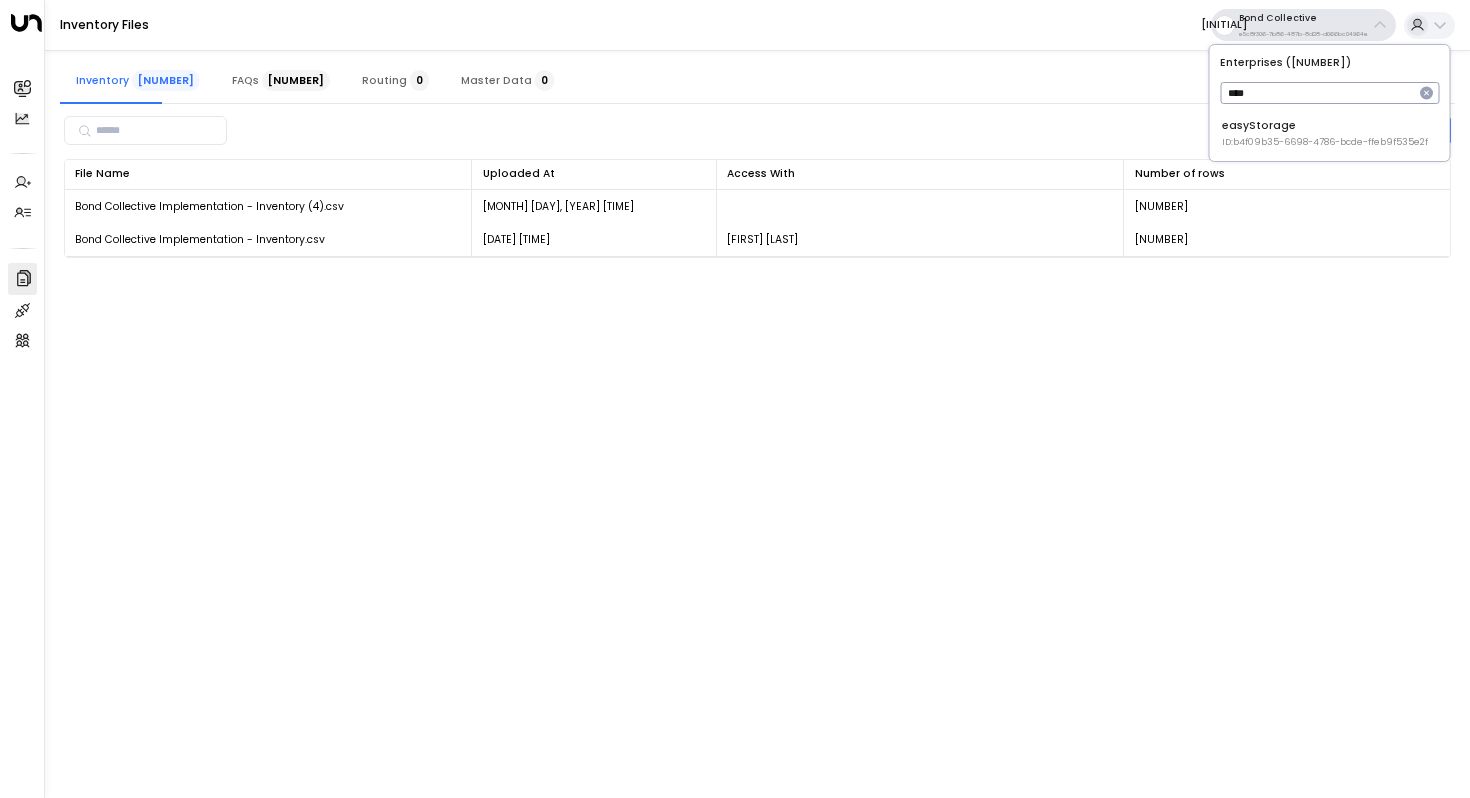 type on "****" 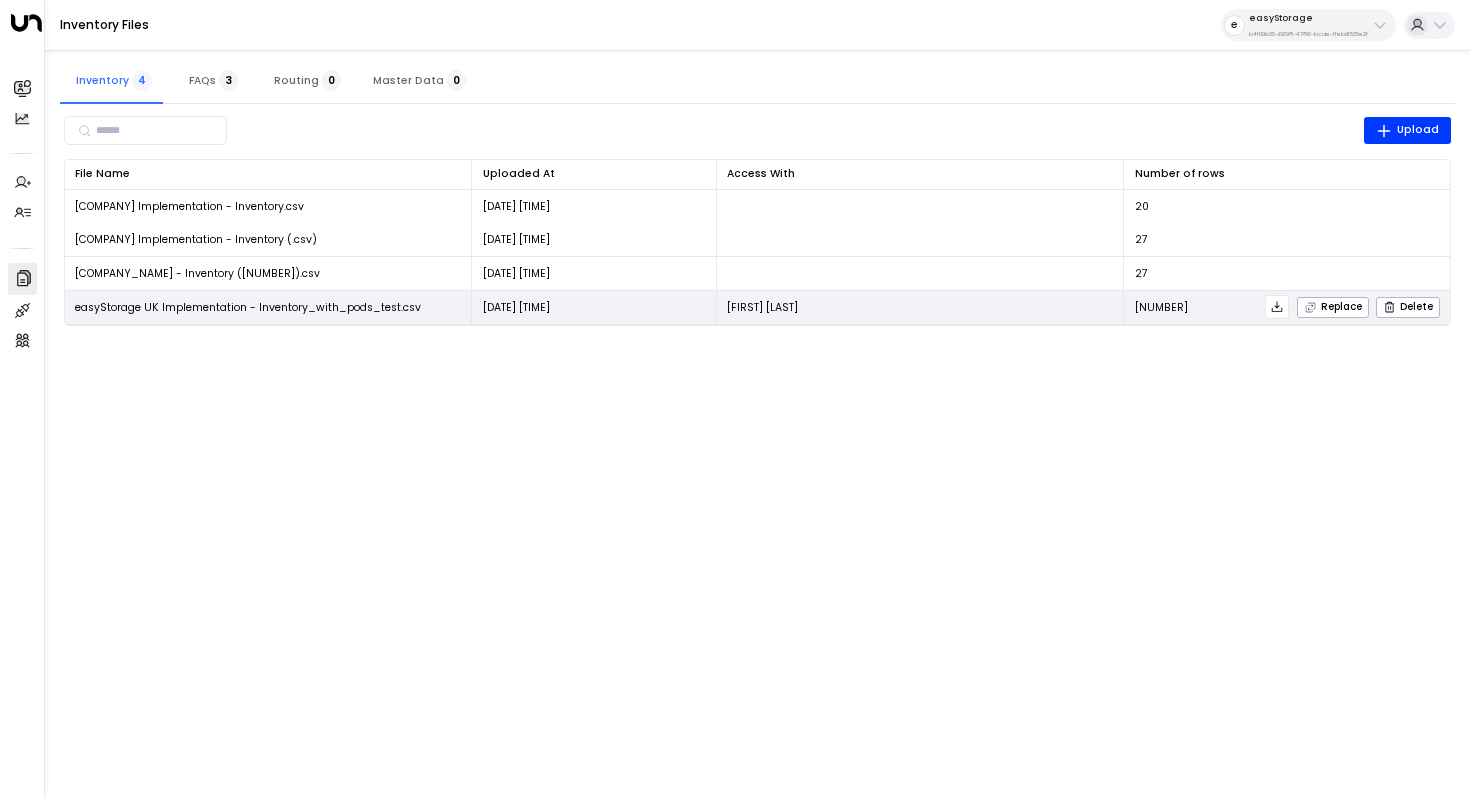 click on "easyStorage UK Implementation - Inventory_with_pods_test.csv" at bounding box center (269, 307) 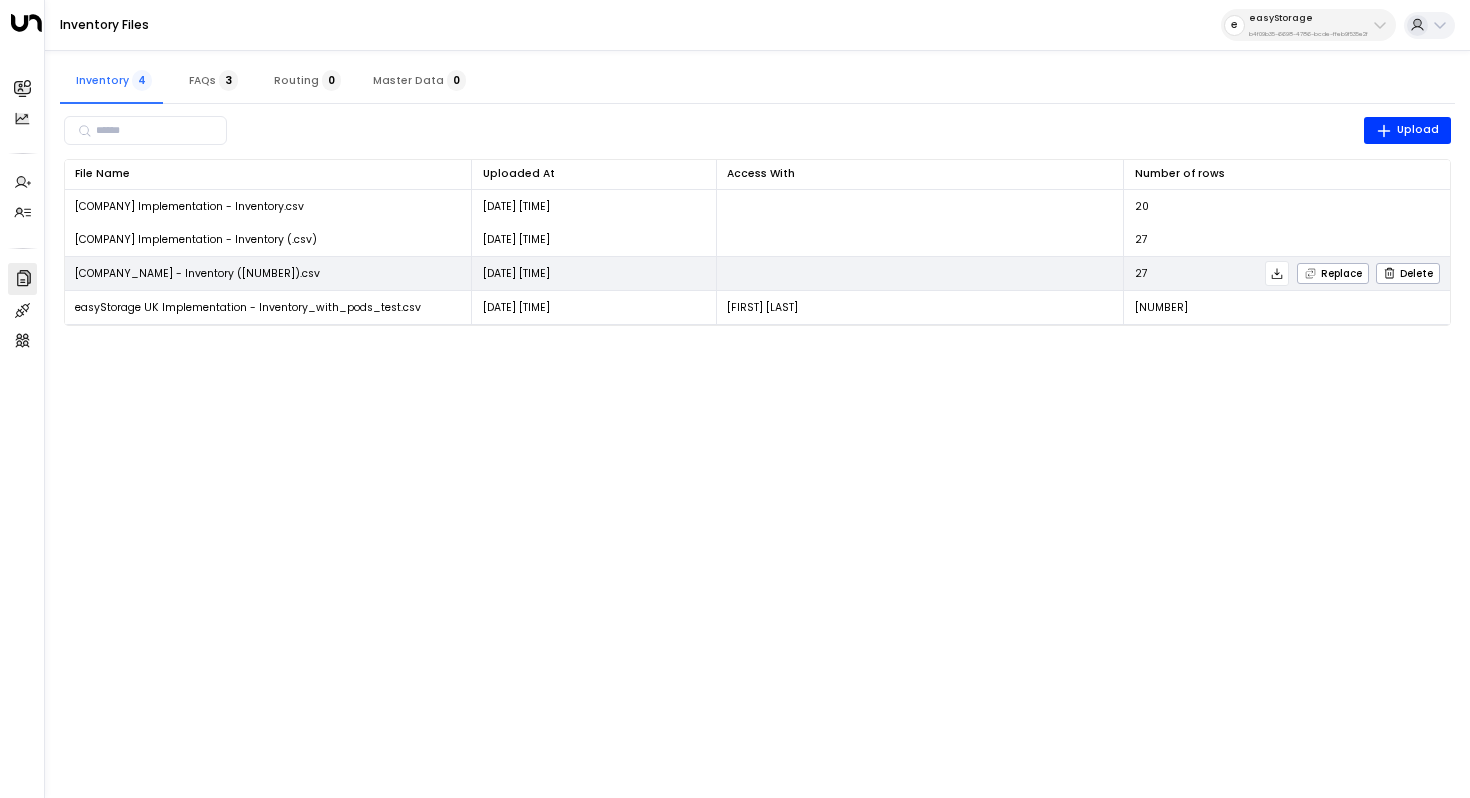 click at bounding box center [1277, 274] 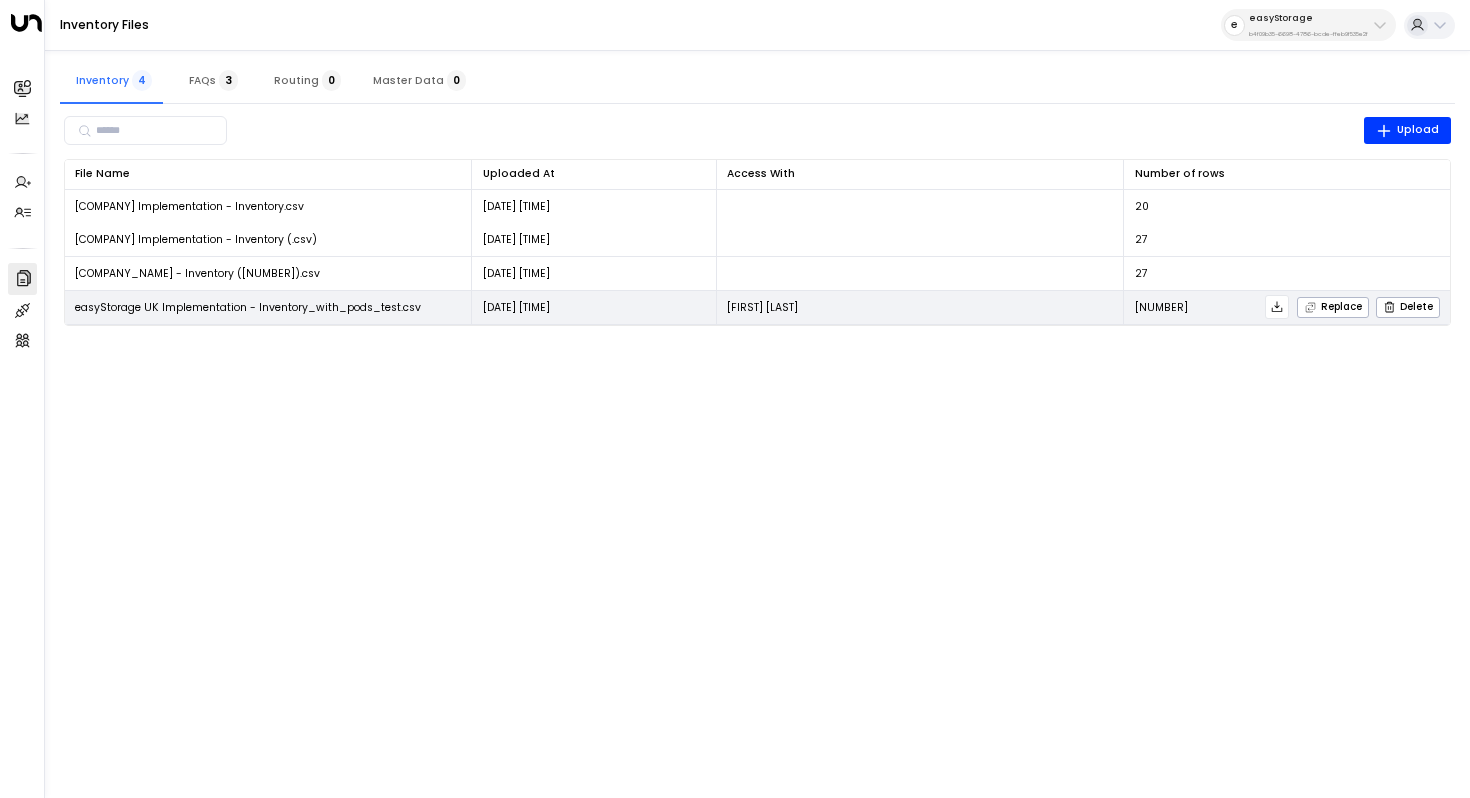 click on "Replace  Delete" at bounding box center (1314, 307) 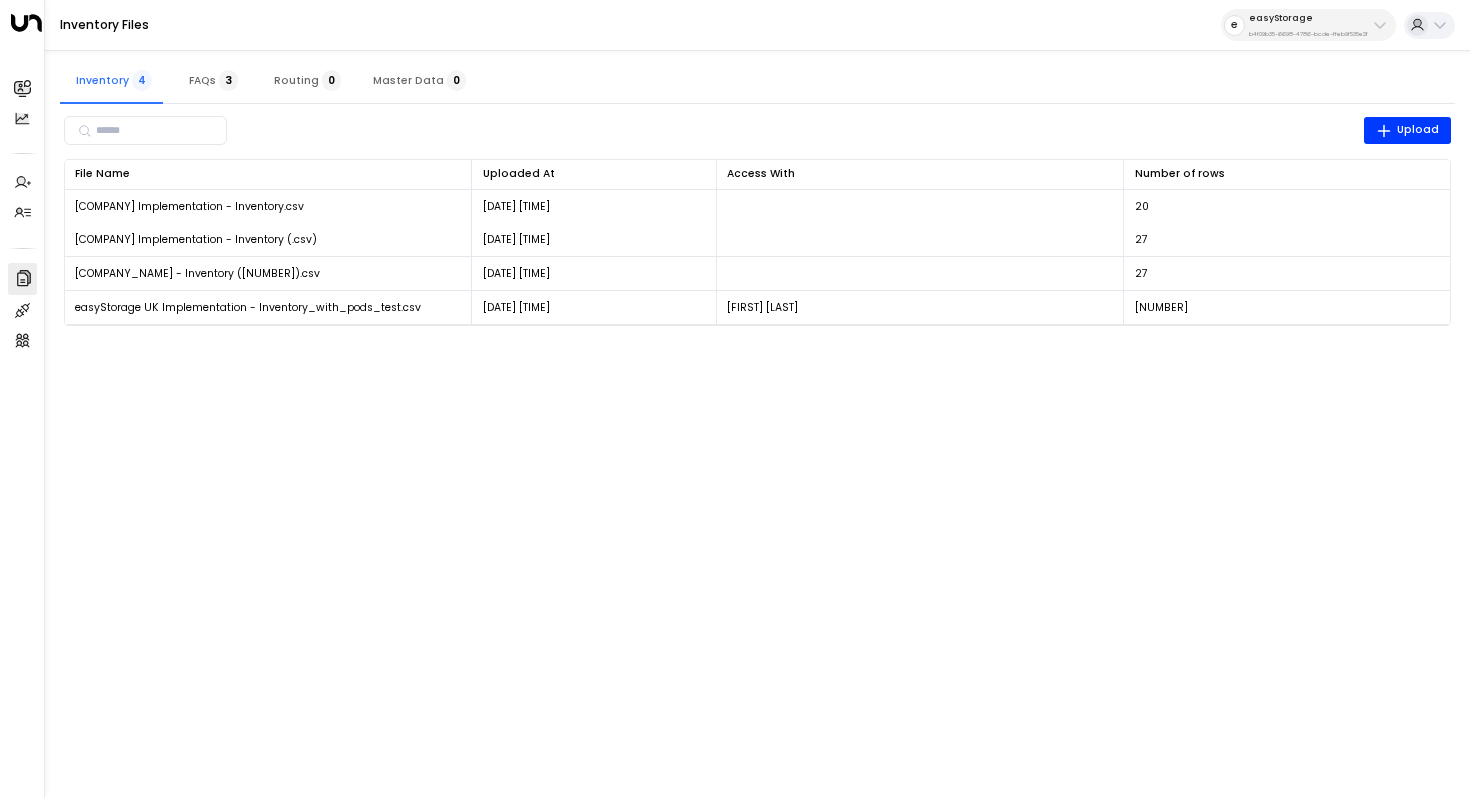 click on "easyStorage" at bounding box center [1308, 18] 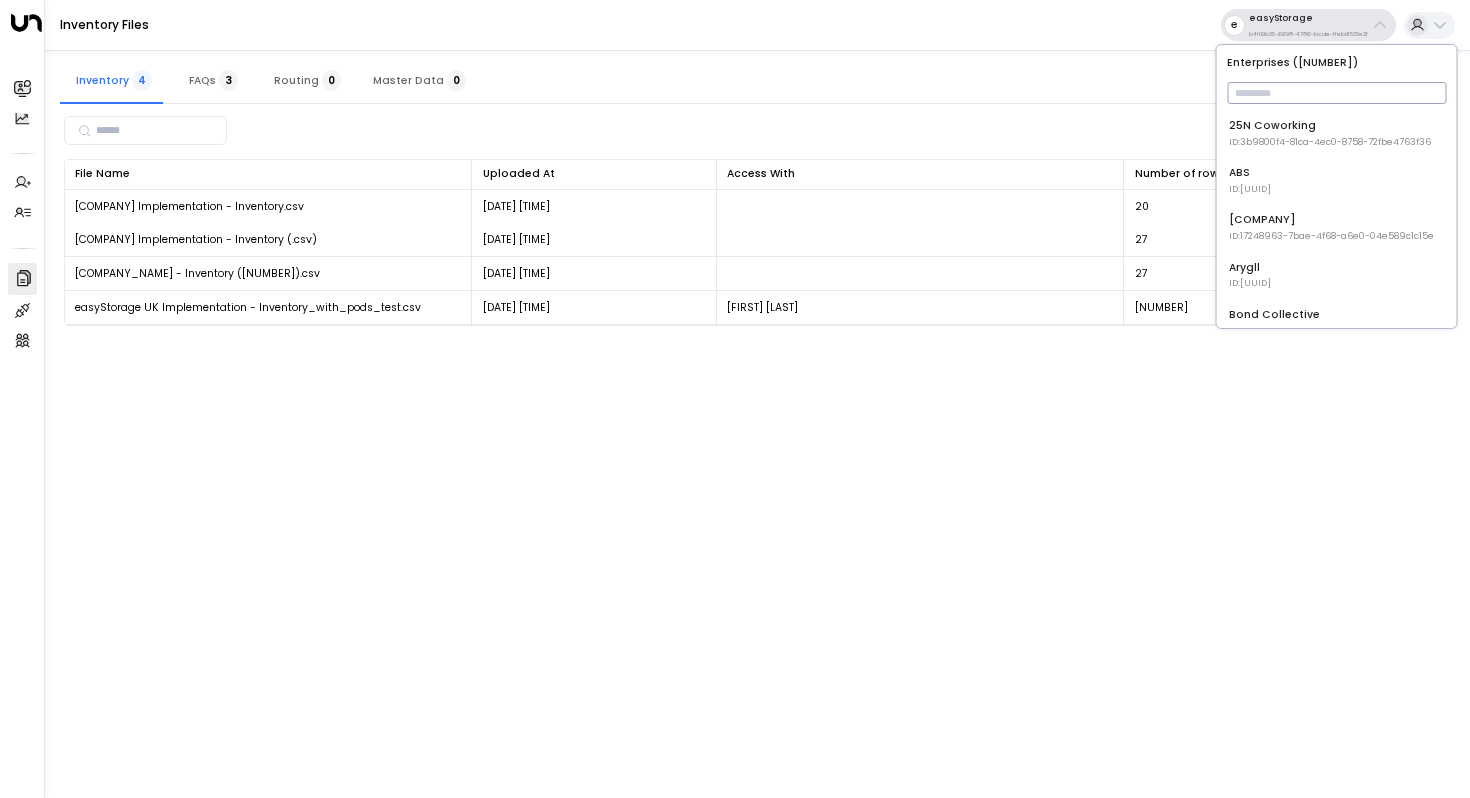 click at bounding box center (1336, 93) 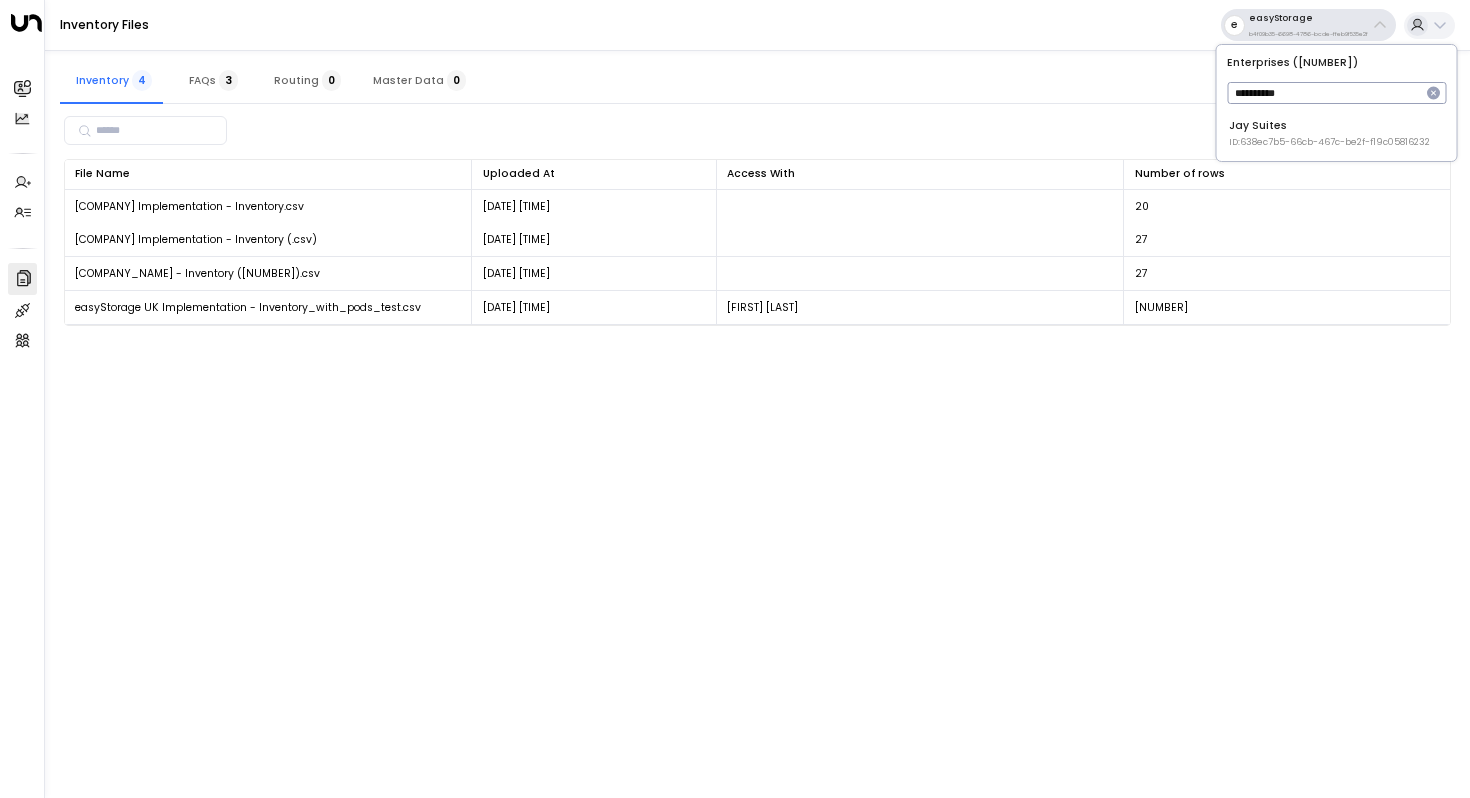 type on "**********" 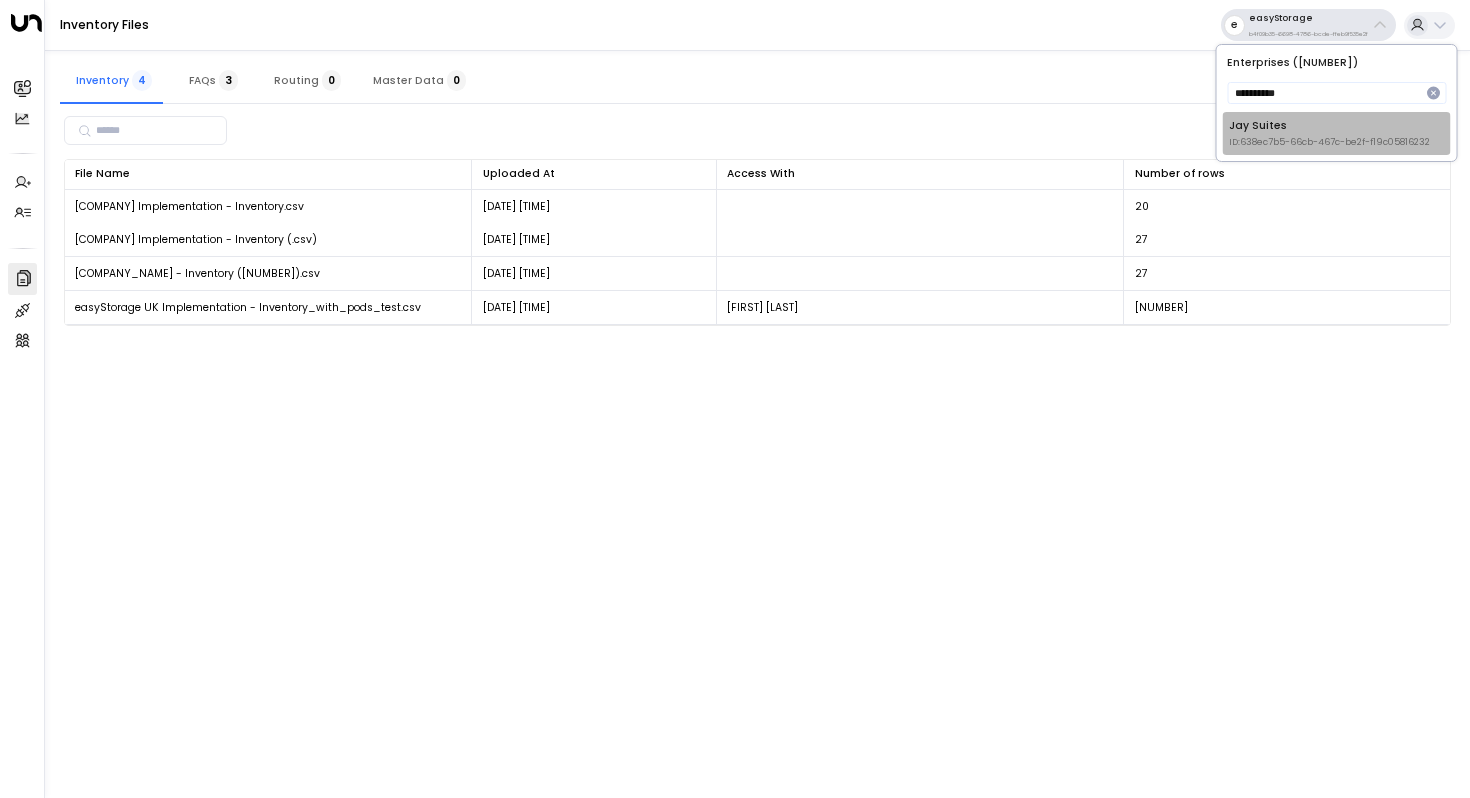 click on "Jay Suites ID:  [UUID]" at bounding box center (1329, 133) 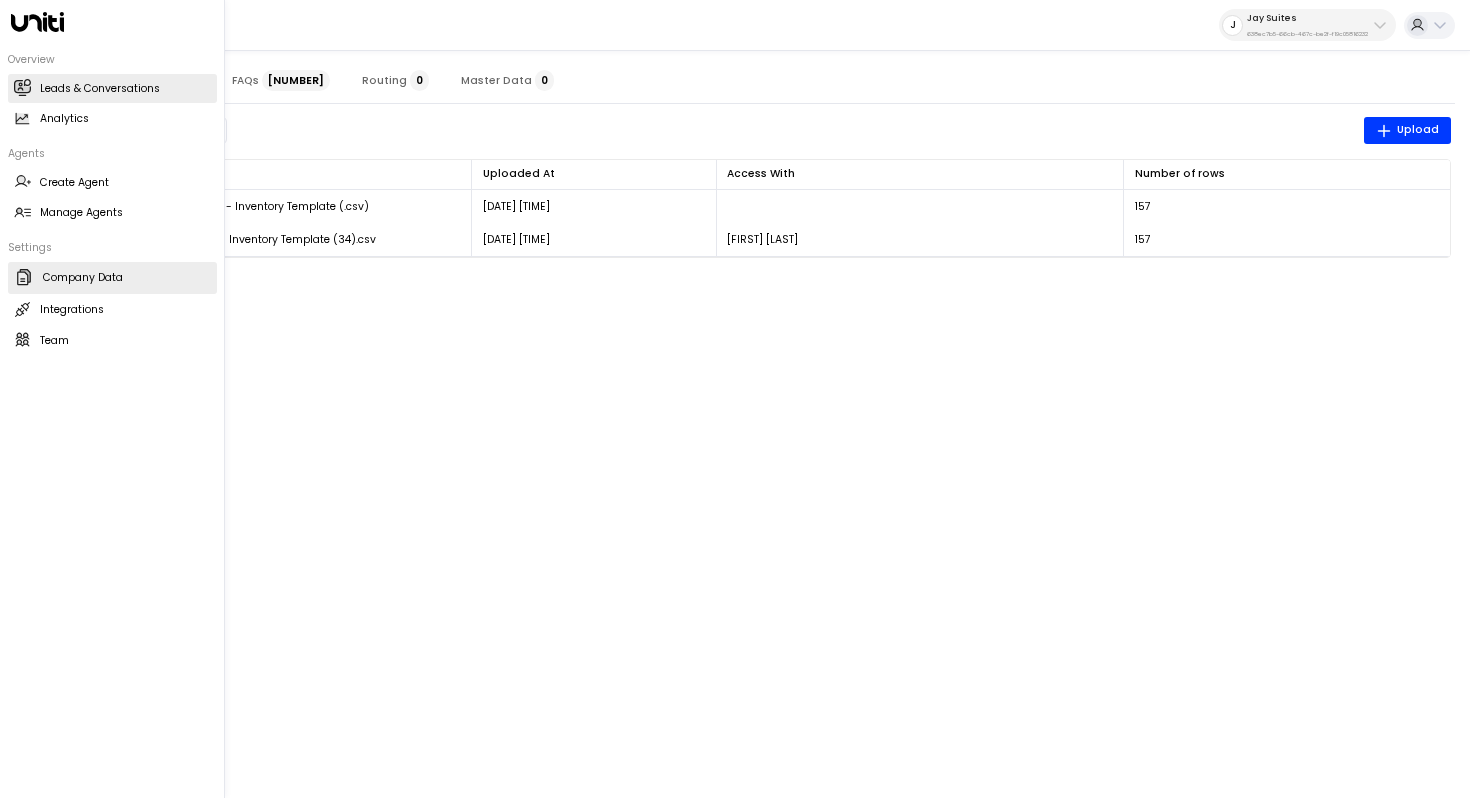 click on "Leads & Conversations" at bounding box center [100, 89] 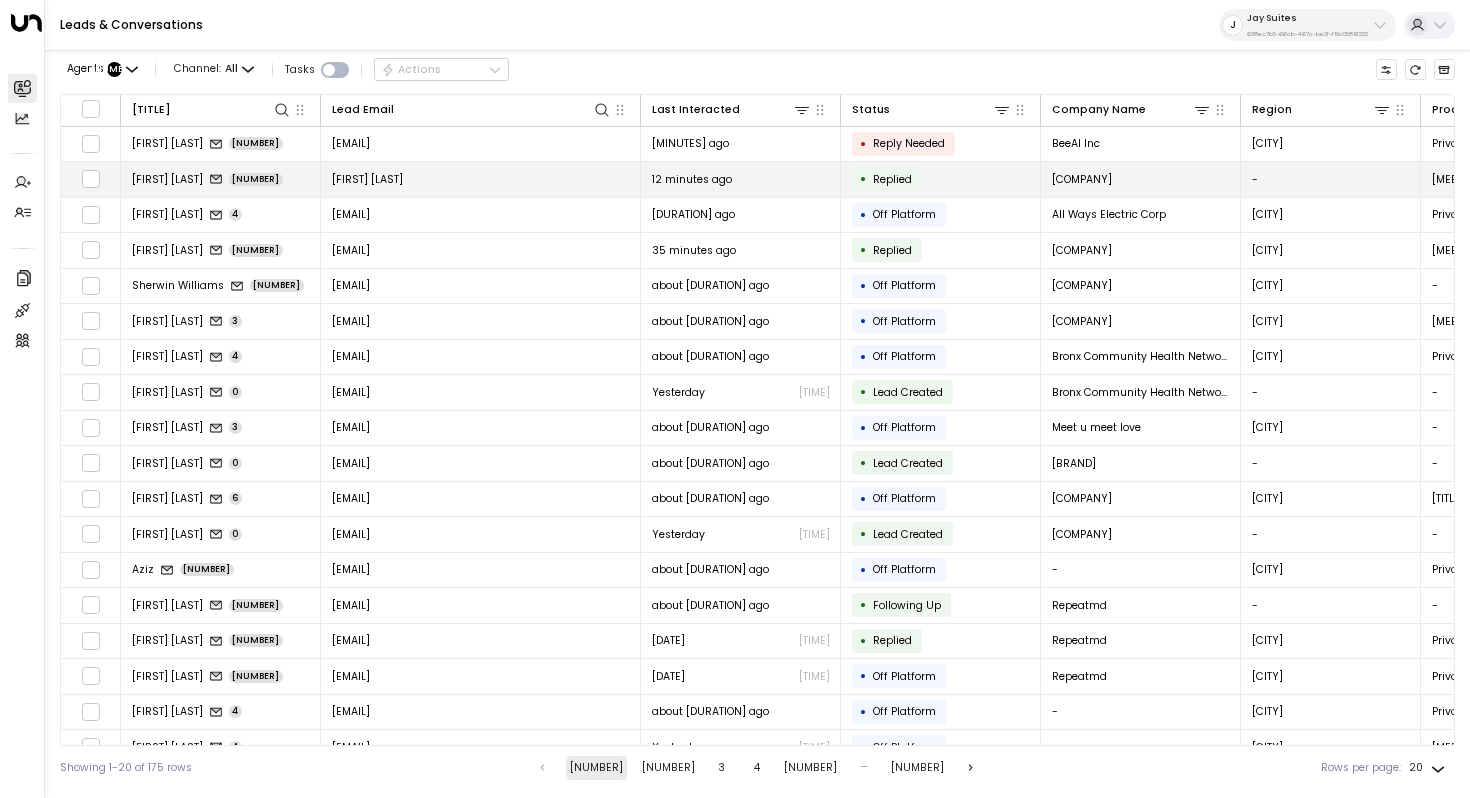 click on "[FIRST] [LAST]" at bounding box center [167, 179] 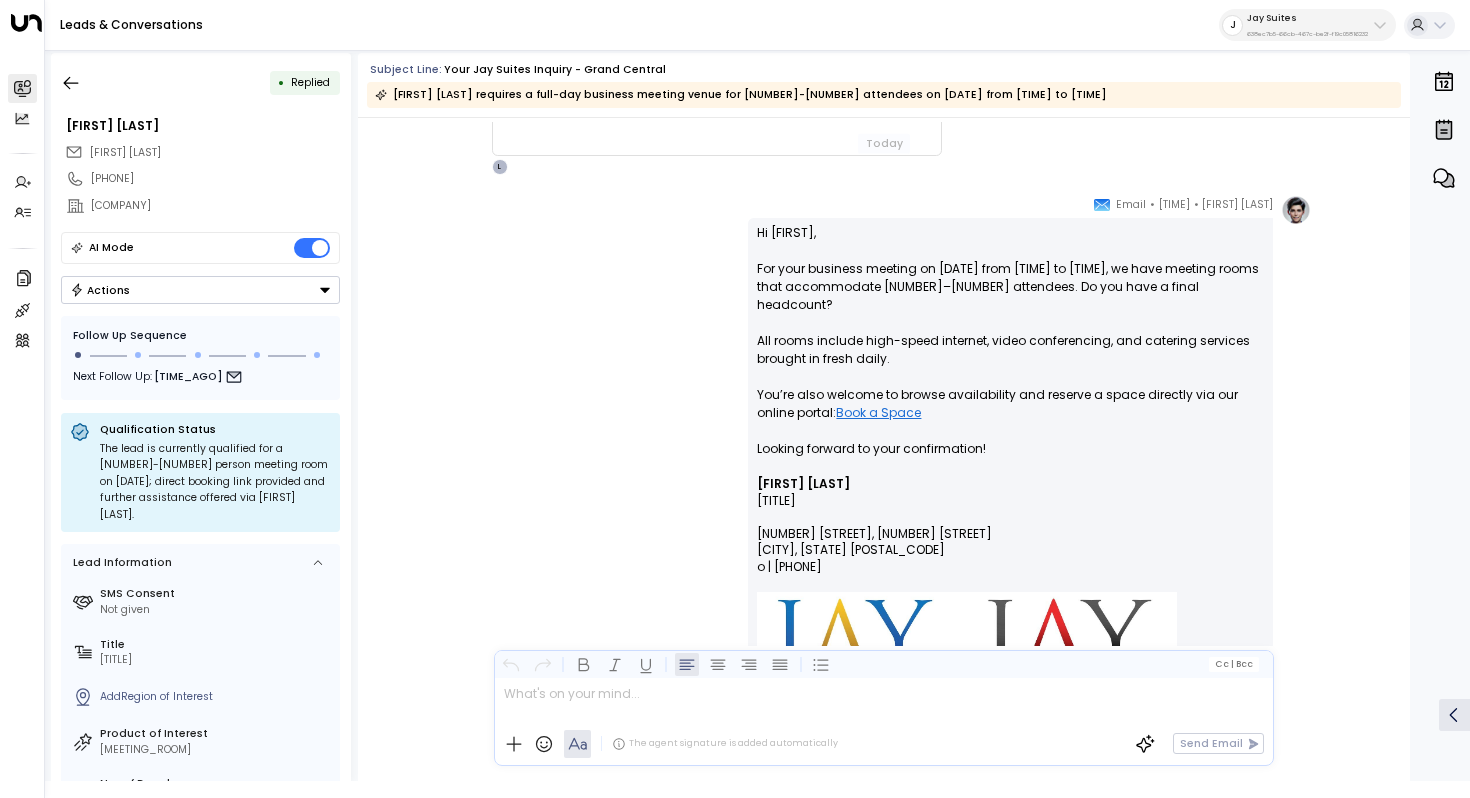 scroll, scrollTop: 244, scrollLeft: 0, axis: vertical 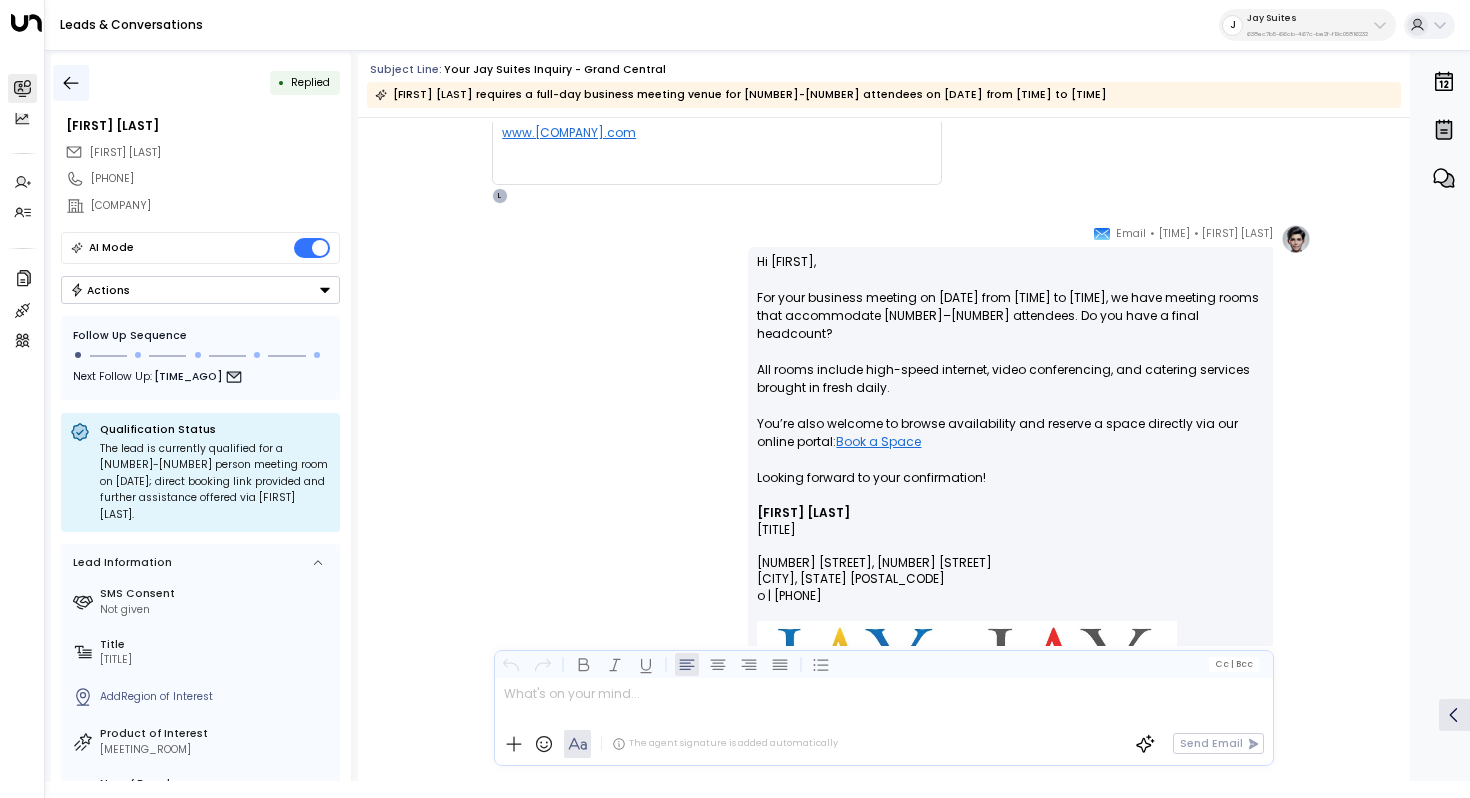 click at bounding box center (71, 83) 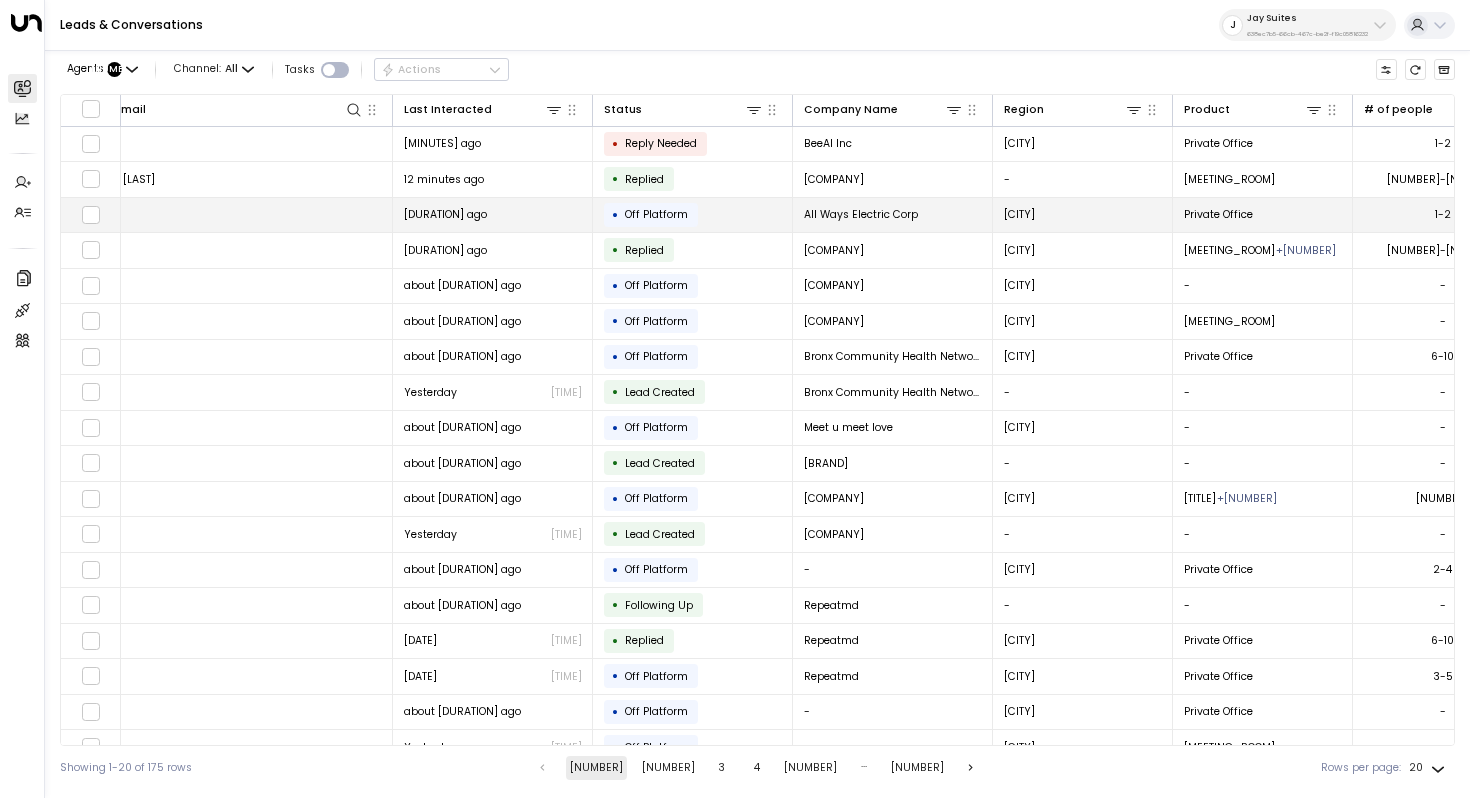scroll, scrollTop: 0, scrollLeft: 0, axis: both 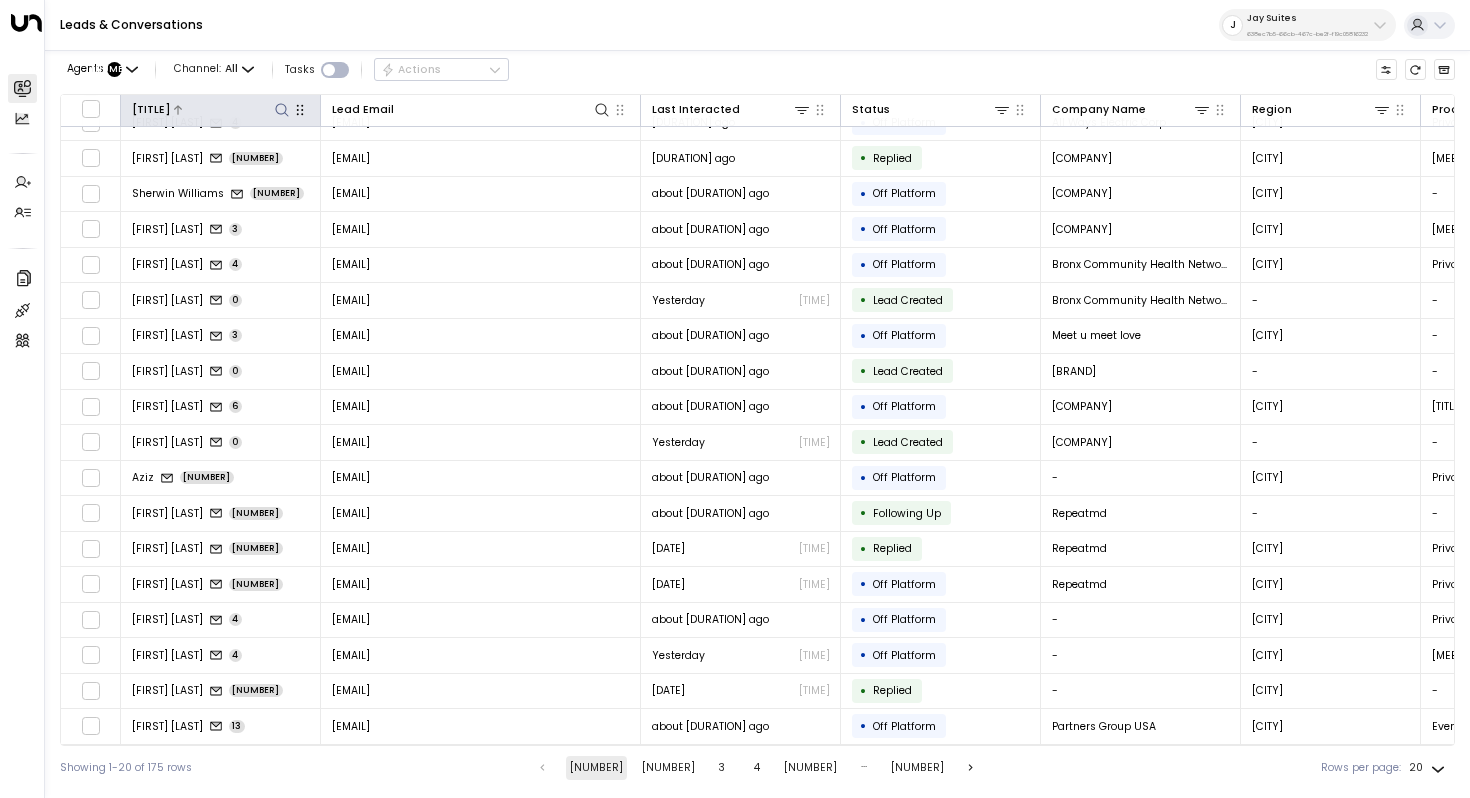 click at bounding box center (231, 109) 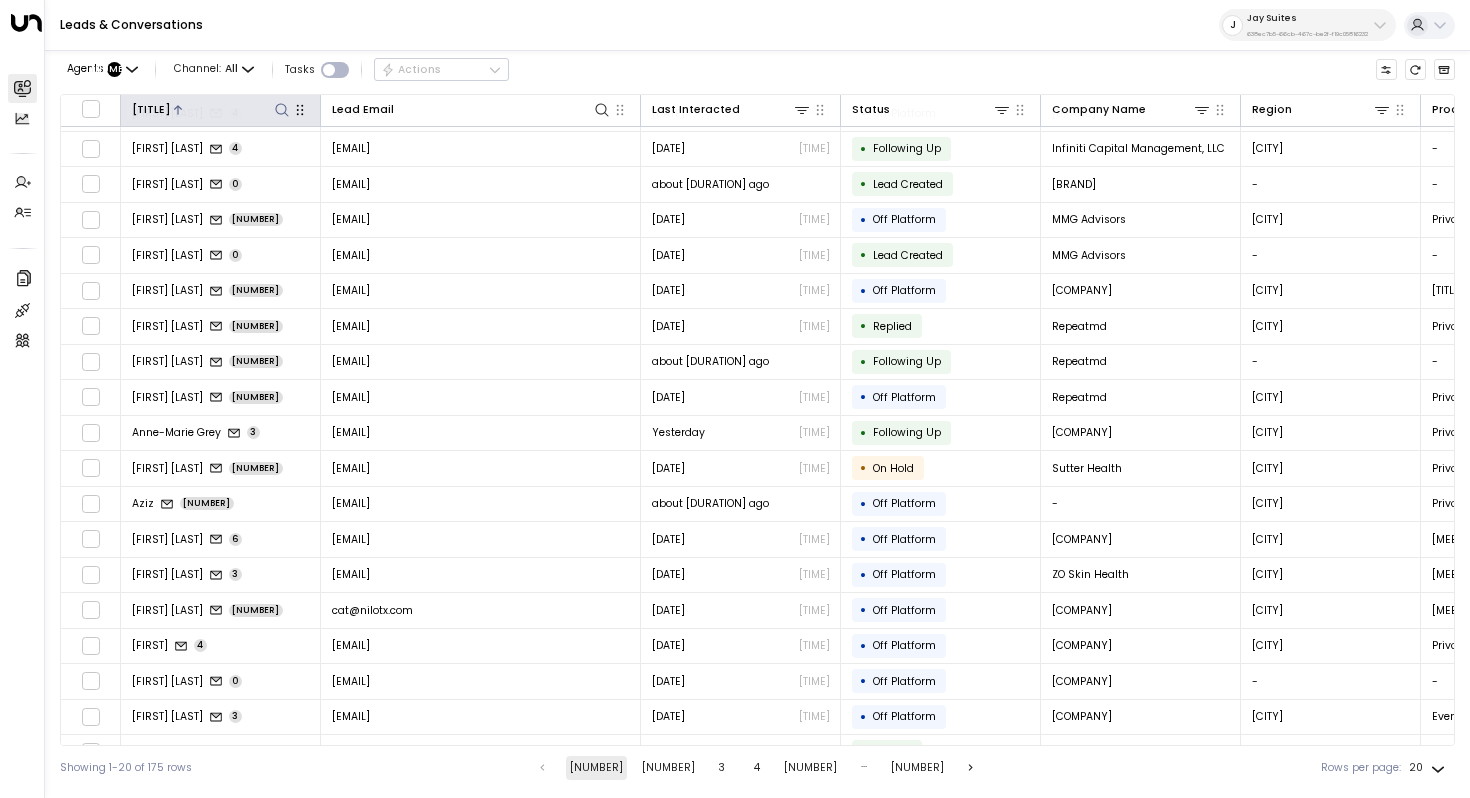 scroll, scrollTop: 96, scrollLeft: 0, axis: vertical 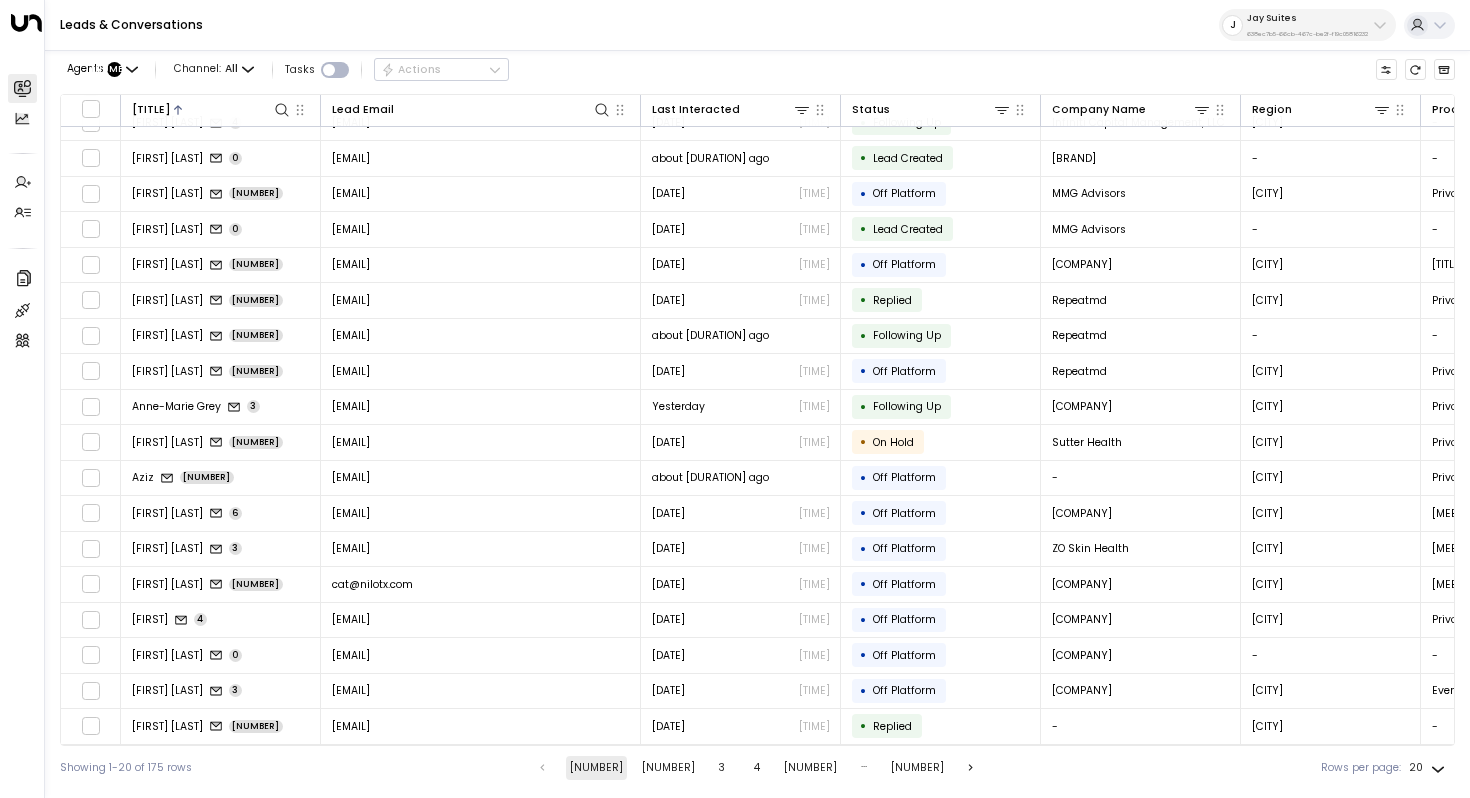 click on "[NUMBER]" at bounding box center (668, 768) 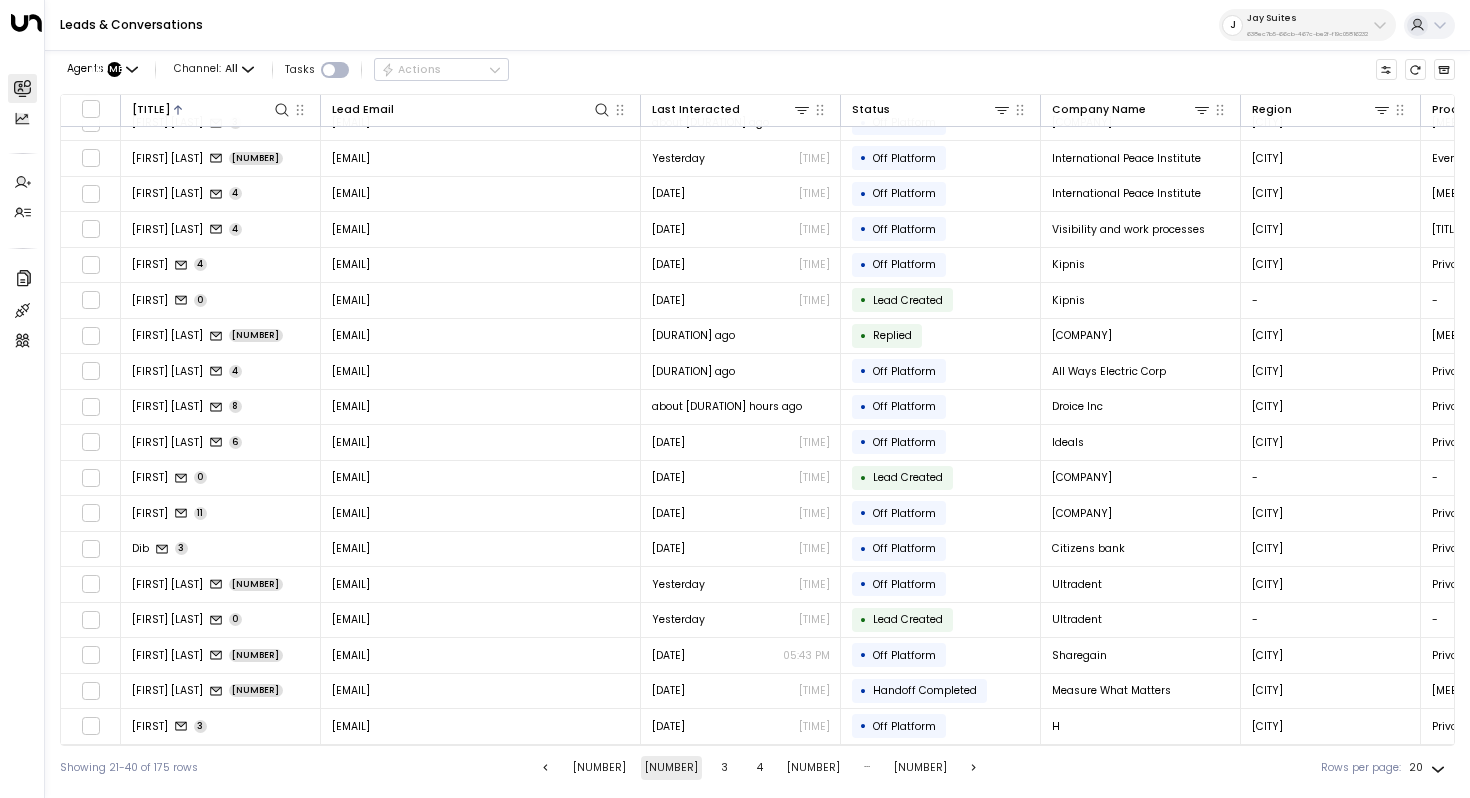 click on "3" at bounding box center [725, 768] 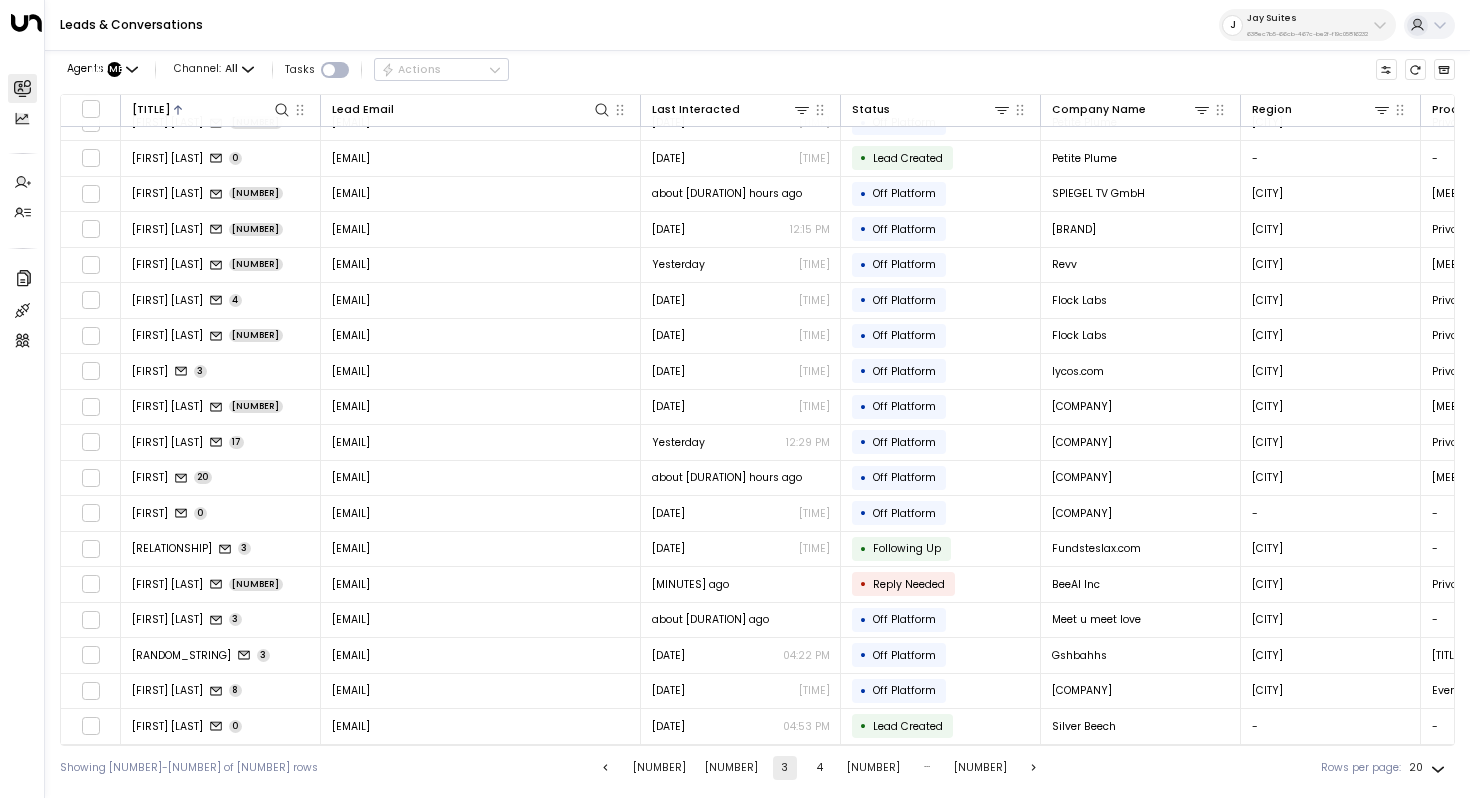 click on "4" at bounding box center [820, 768] 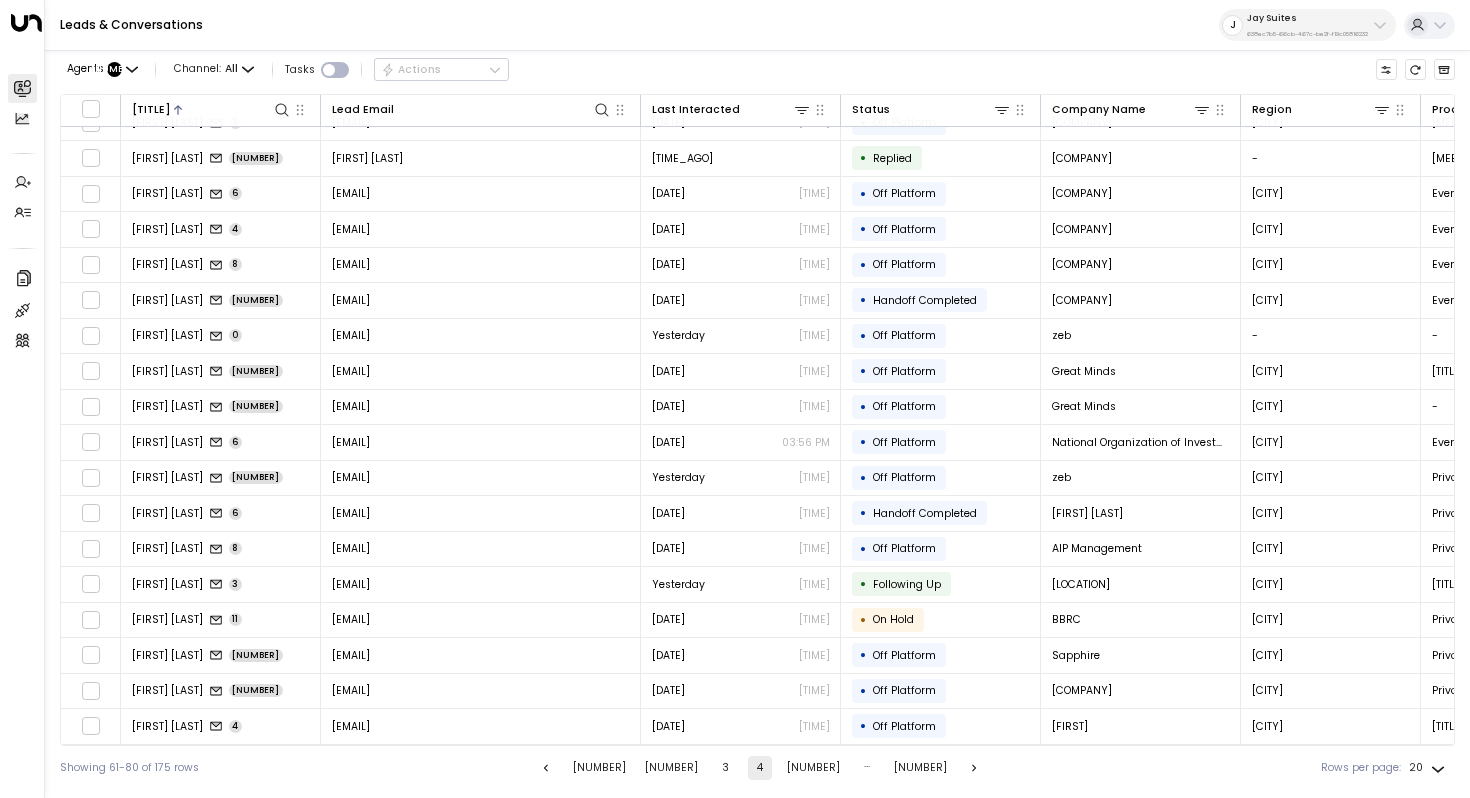 click on "[NUMBER]" at bounding box center (813, 768) 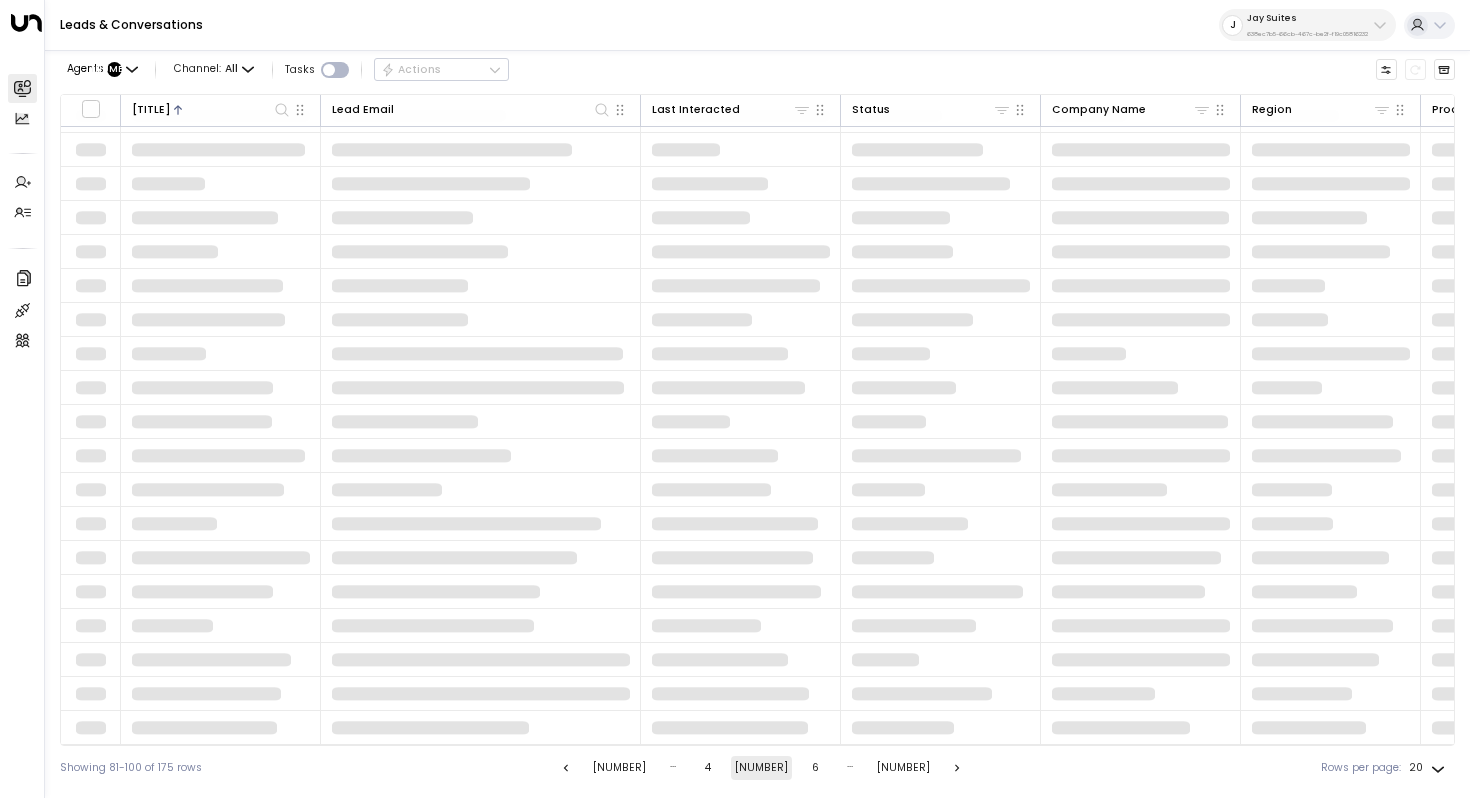 scroll, scrollTop: 96, scrollLeft: 0, axis: vertical 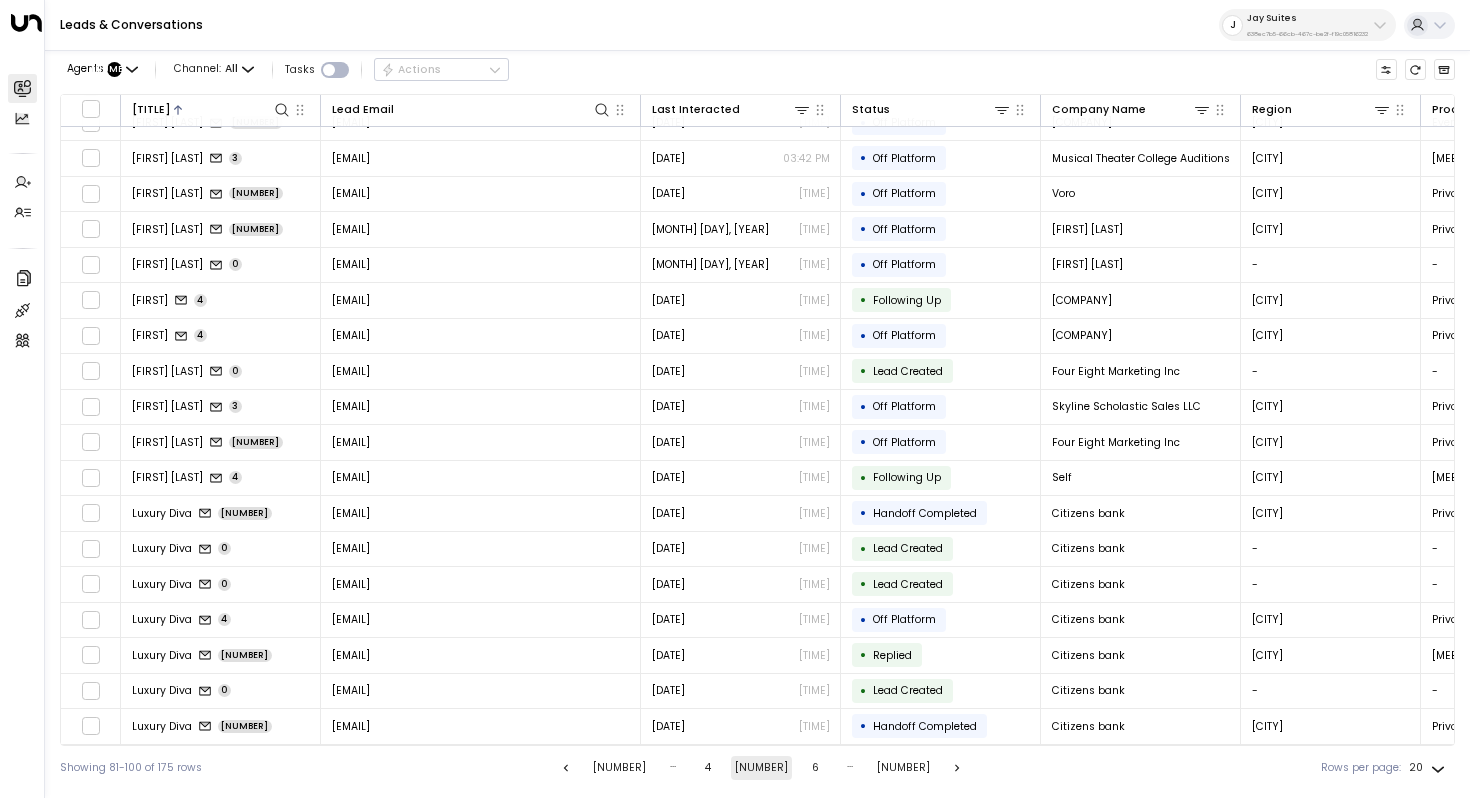 click at bounding box center [957, 768] 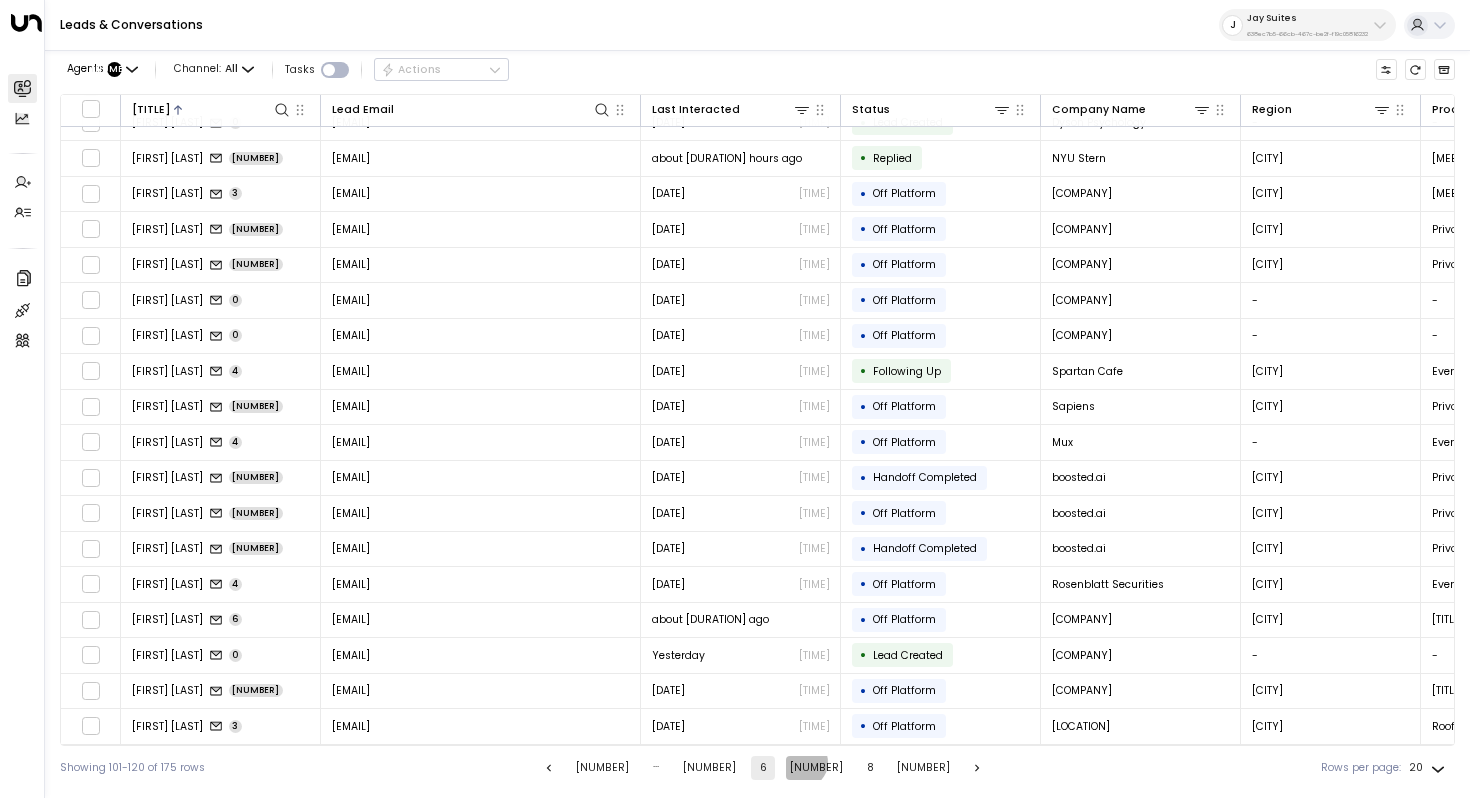 click on "[NUMBER]" at bounding box center [816, 768] 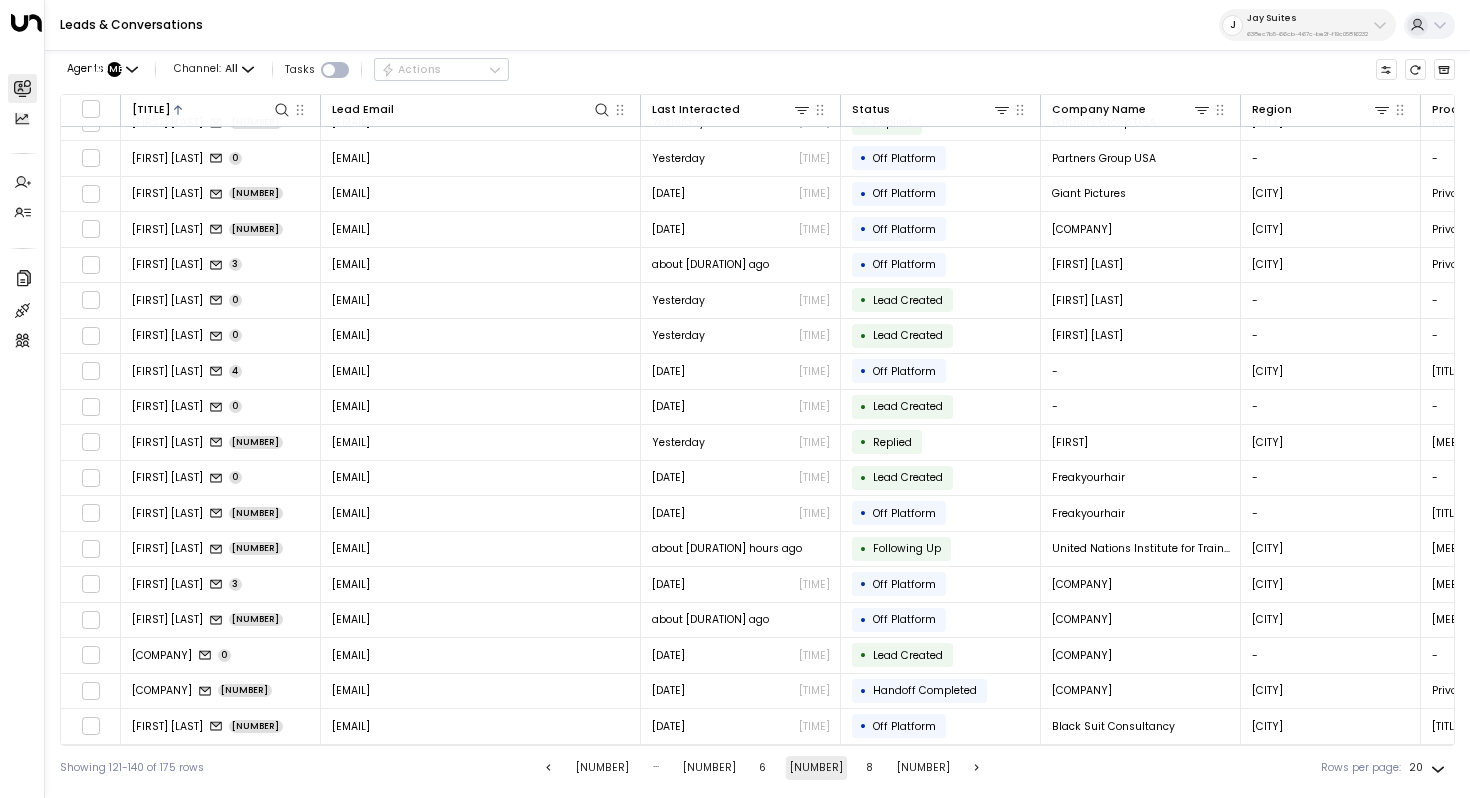 click on "8" at bounding box center [870, 768] 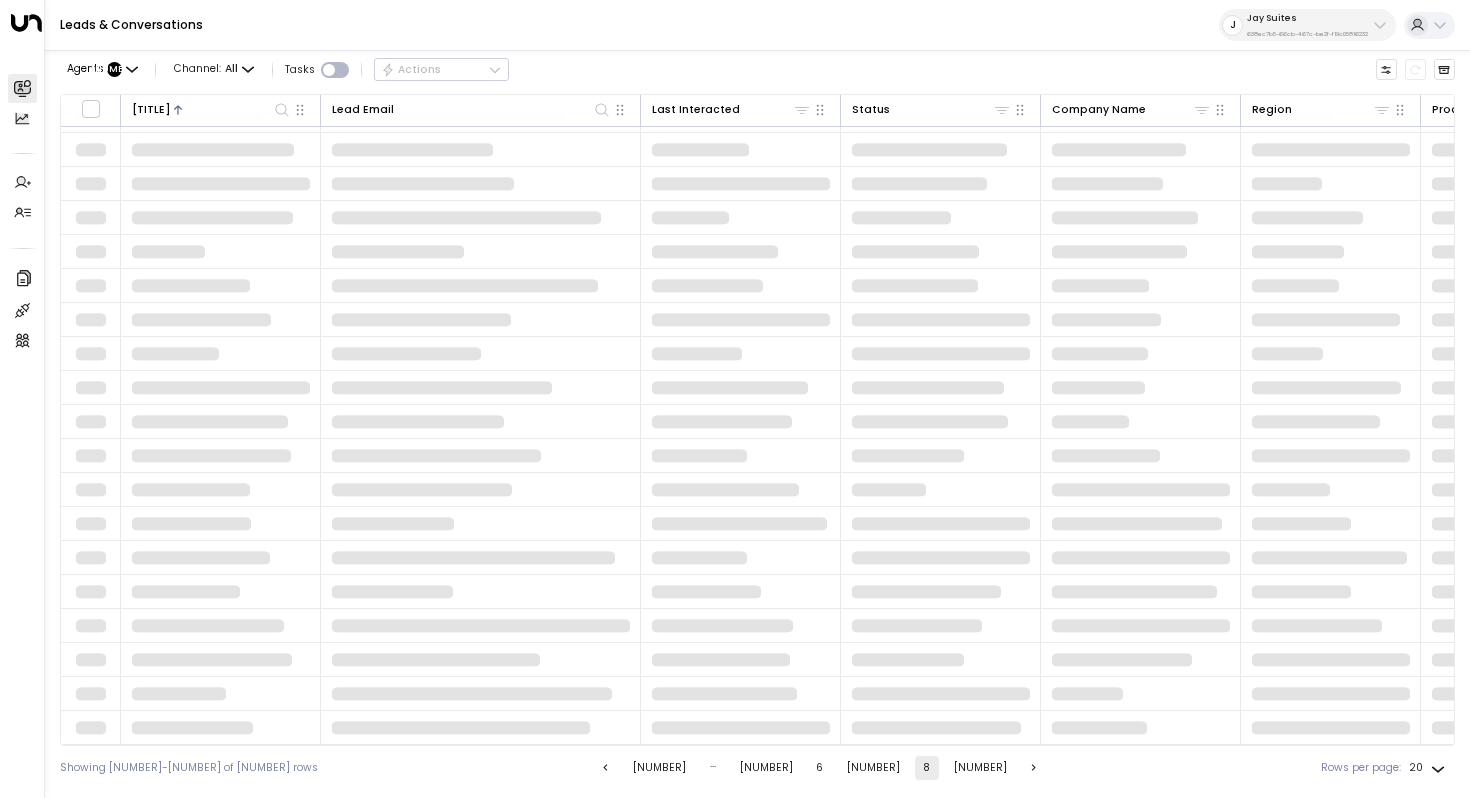 scroll, scrollTop: 96, scrollLeft: 0, axis: vertical 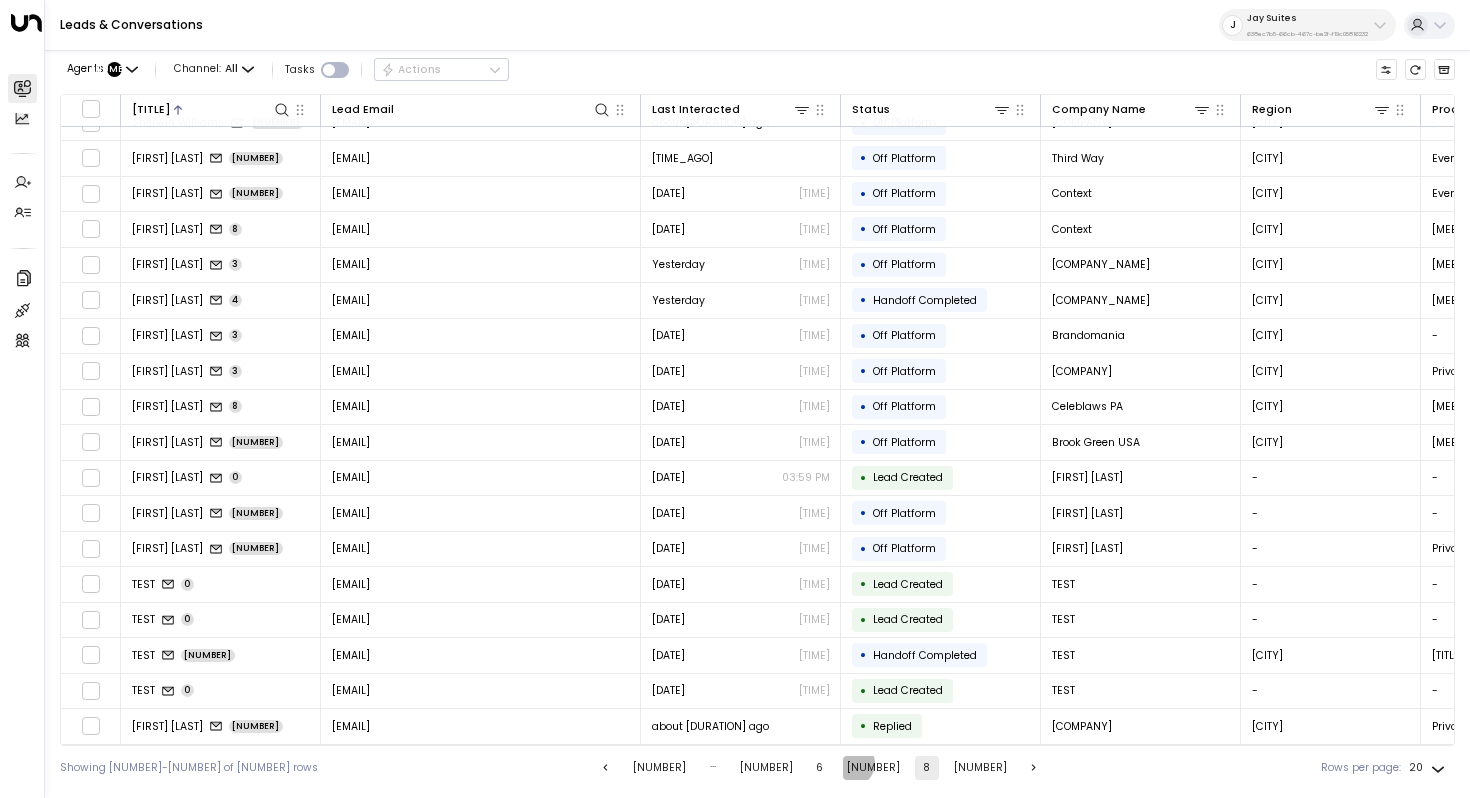 click on "[NUMBER]" at bounding box center (873, 768) 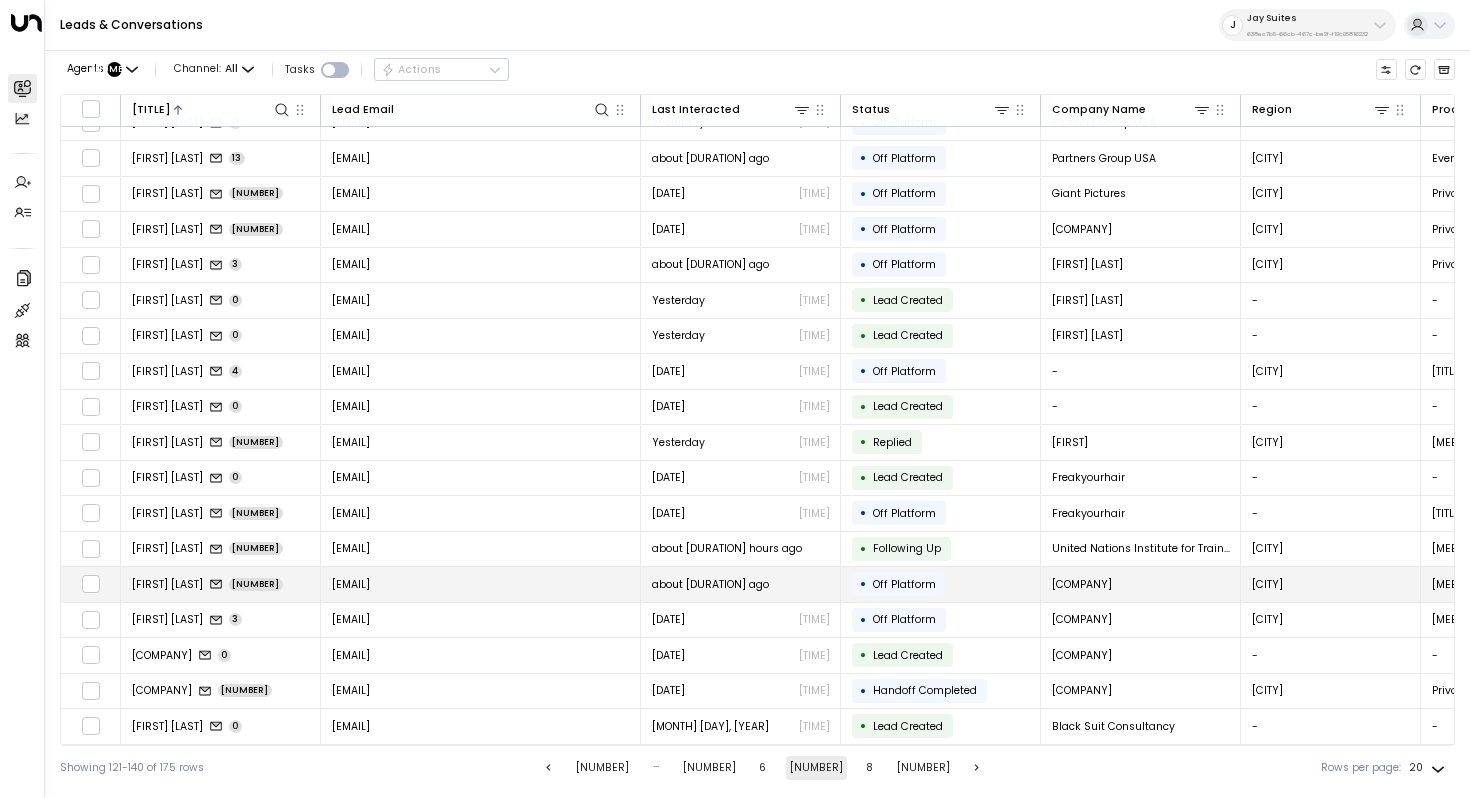 scroll, scrollTop: 0, scrollLeft: 0, axis: both 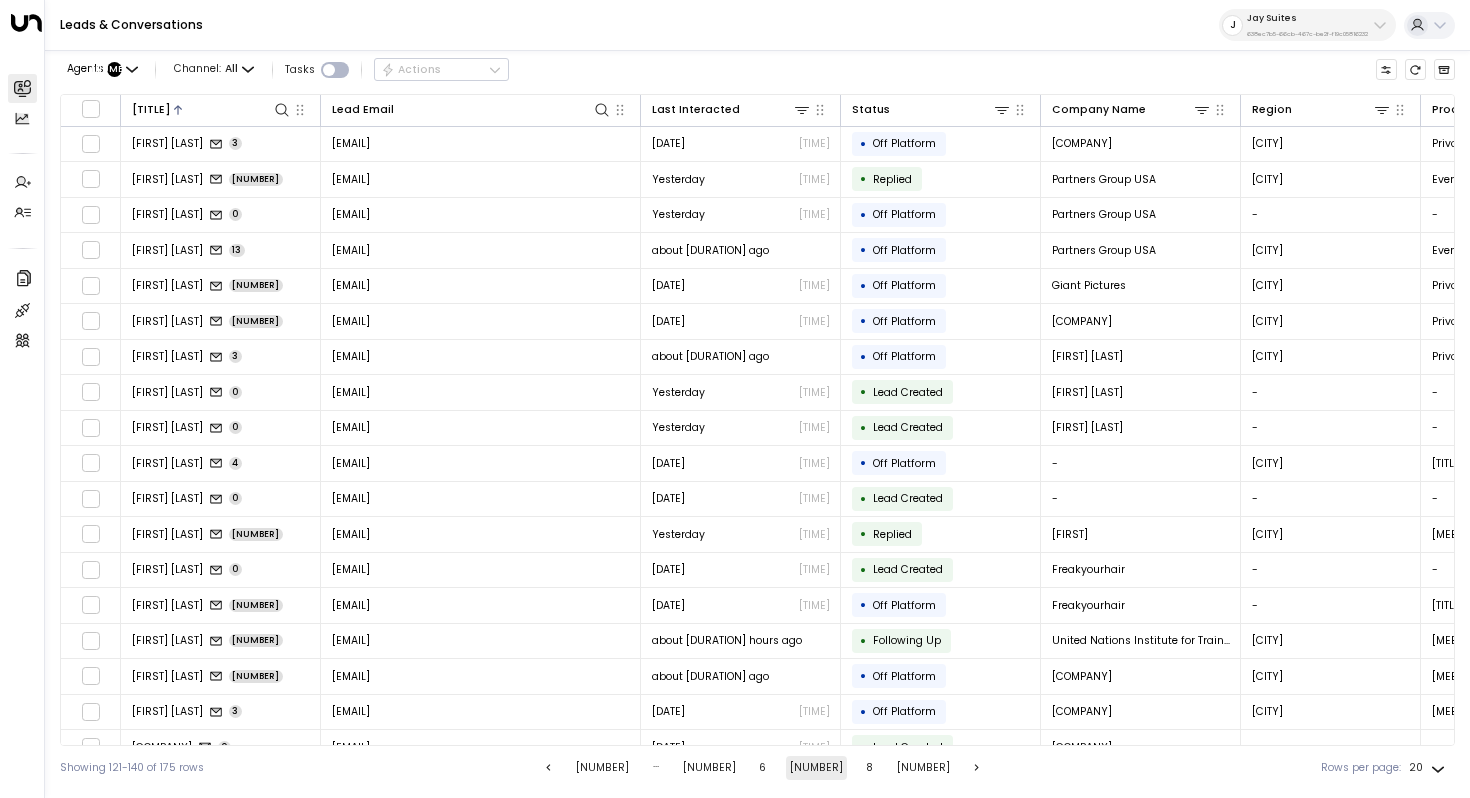 click on "6" at bounding box center (763, 768) 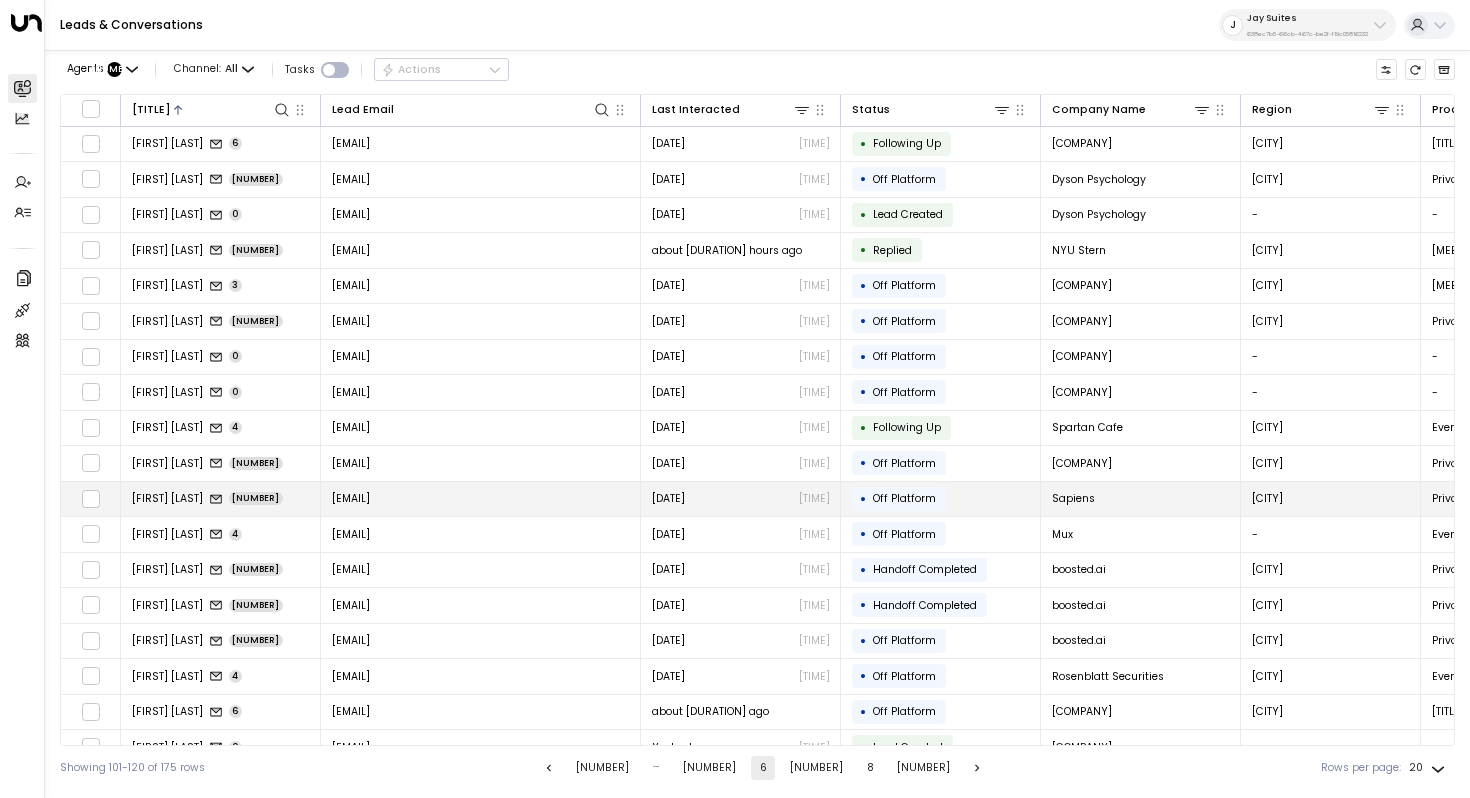 scroll, scrollTop: 96, scrollLeft: 0, axis: vertical 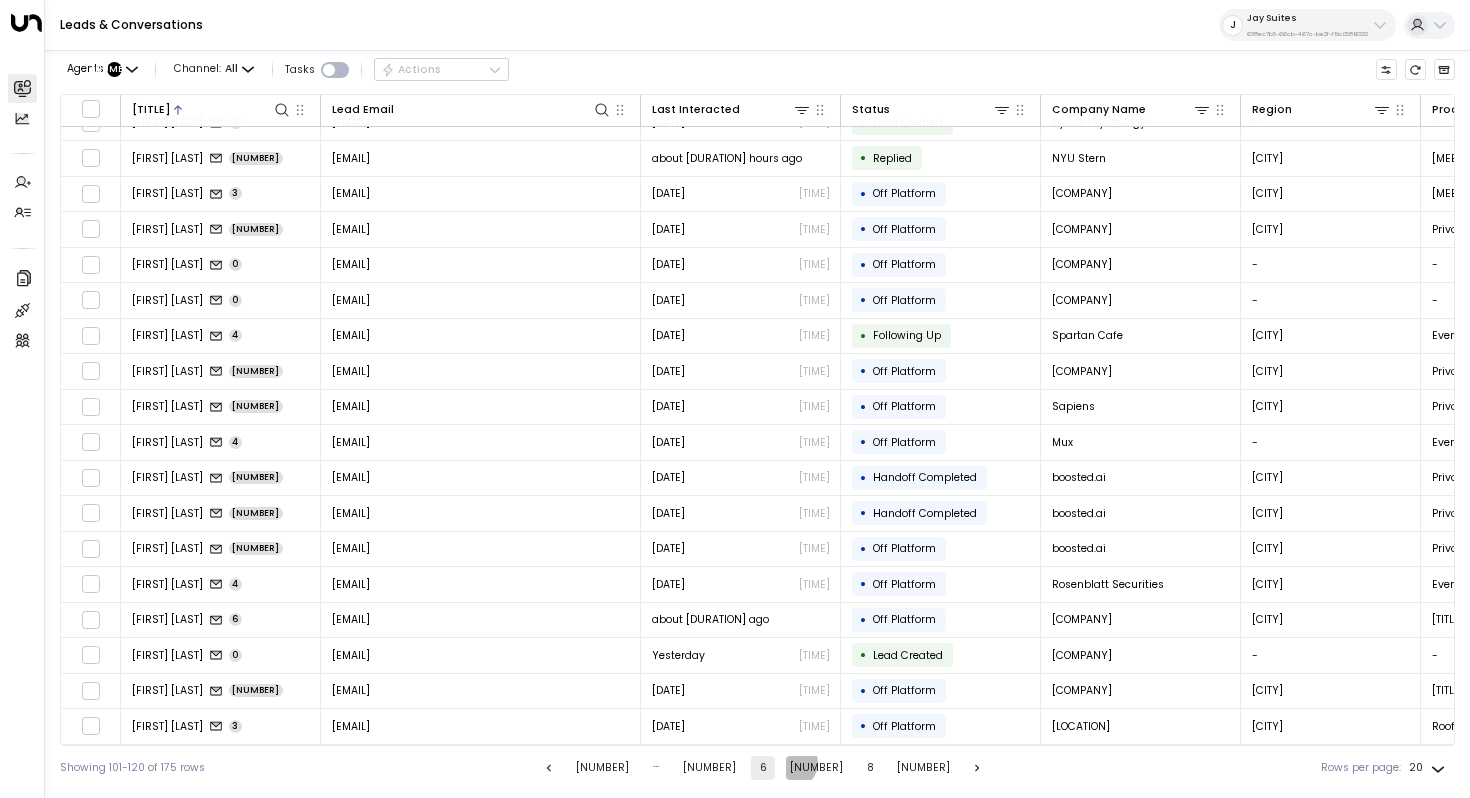 click on "[NUMBER]" at bounding box center (816, 768) 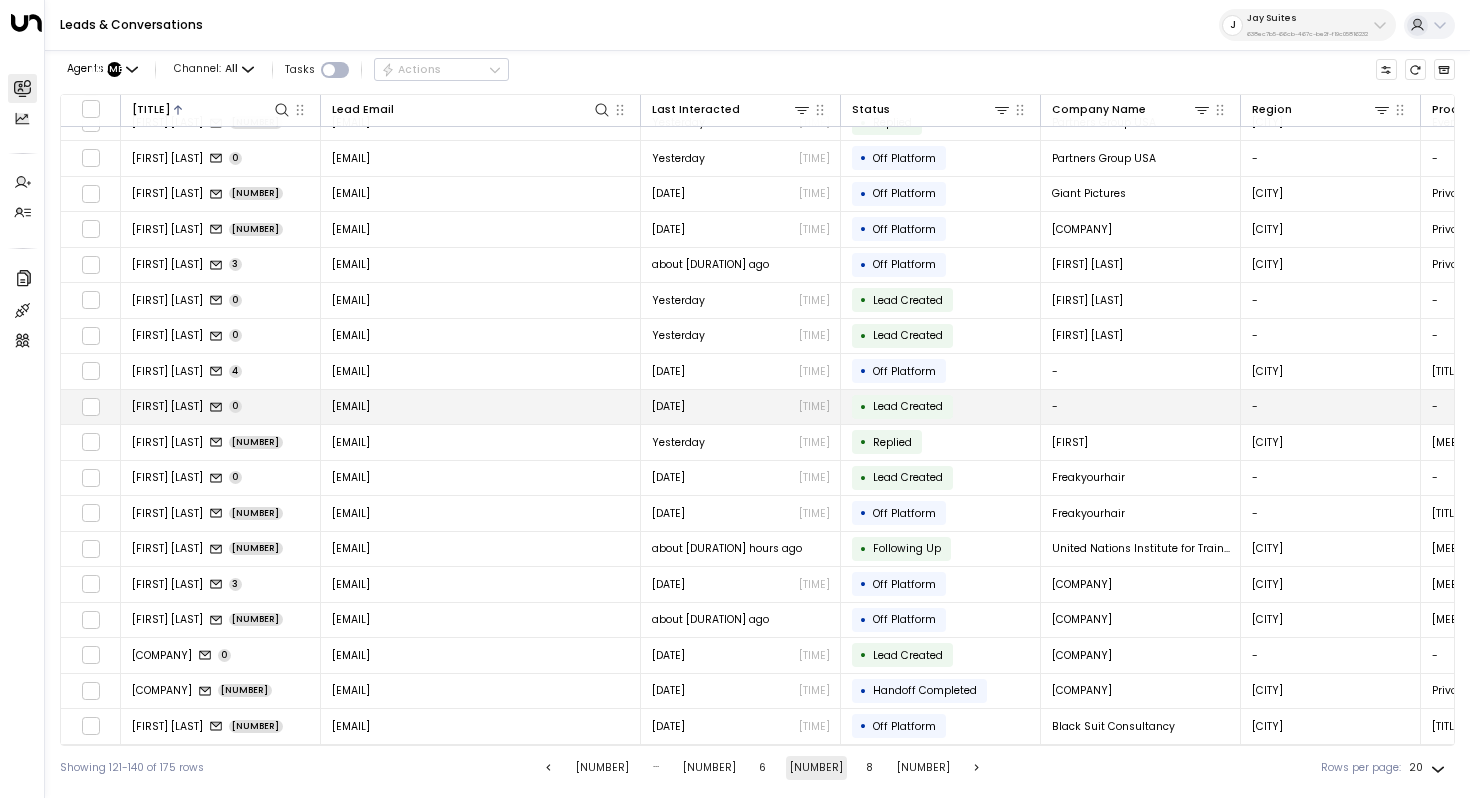 scroll, scrollTop: 0, scrollLeft: 0, axis: both 